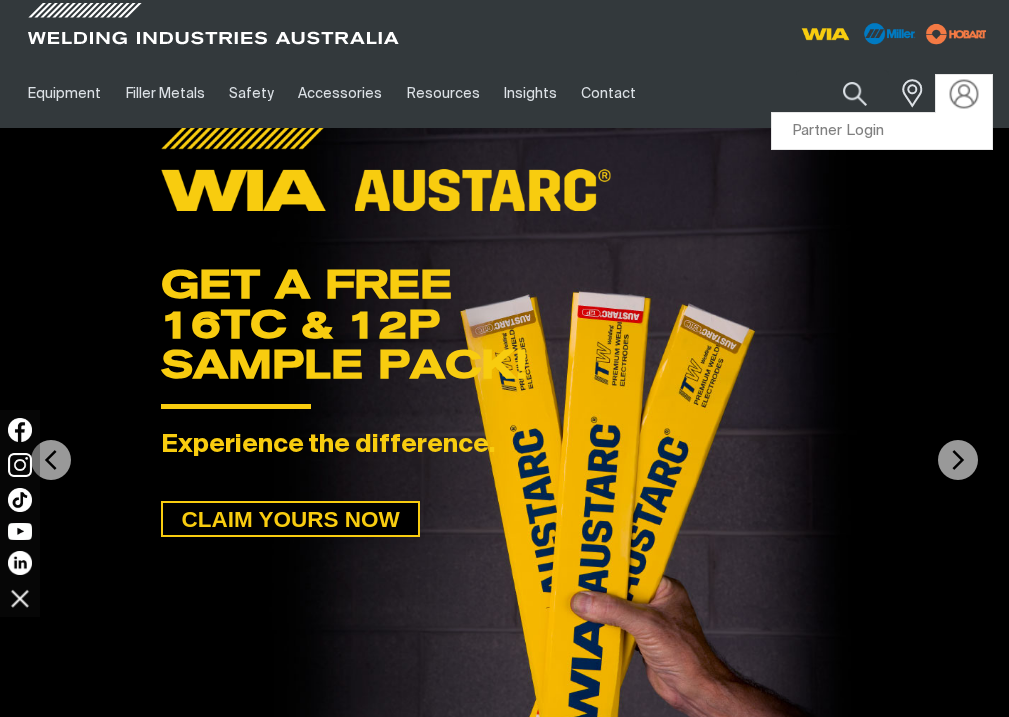 scroll, scrollTop: 0, scrollLeft: 0, axis: both 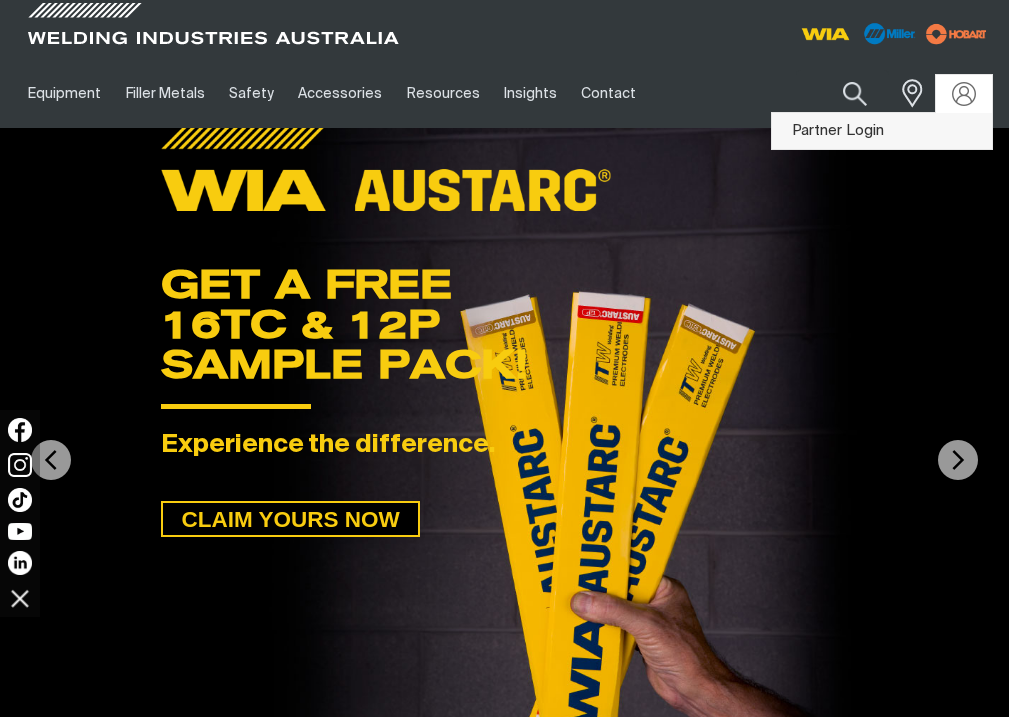 click on "Partner Login" at bounding box center (882, 131) 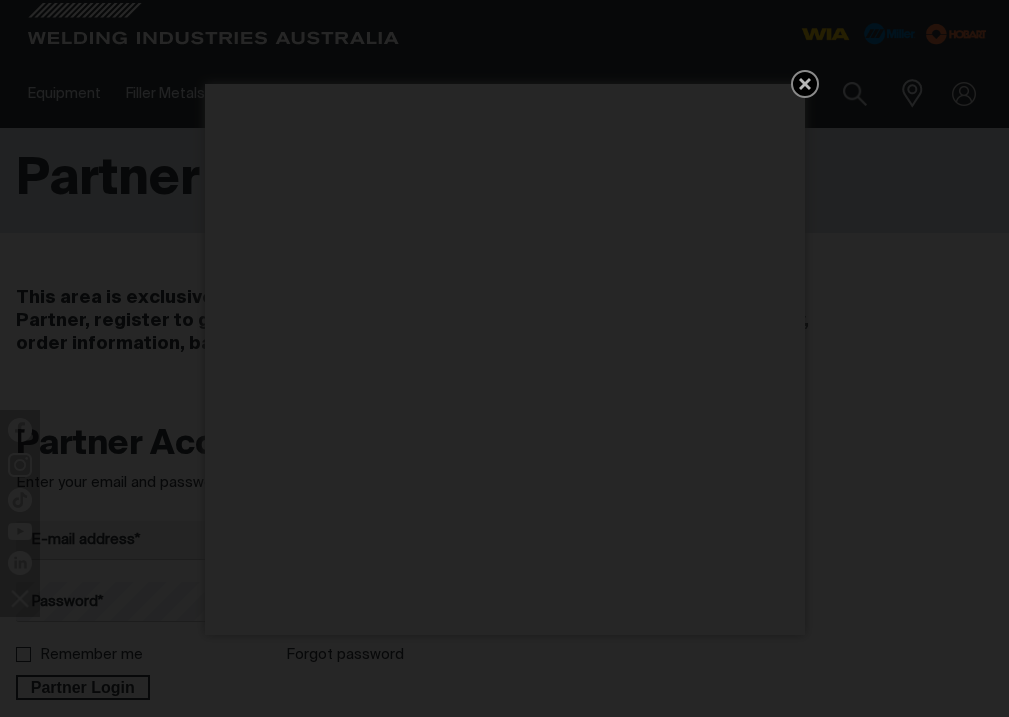 click at bounding box center [504, 358] 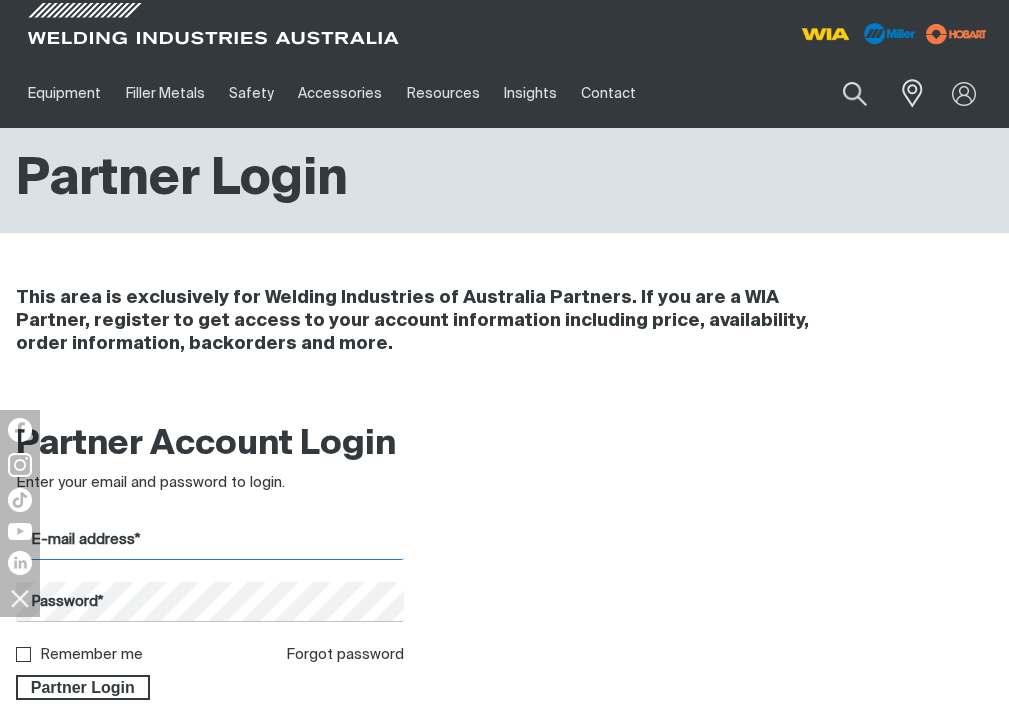 click on "E-mail address*" at bounding box center (210, 540) 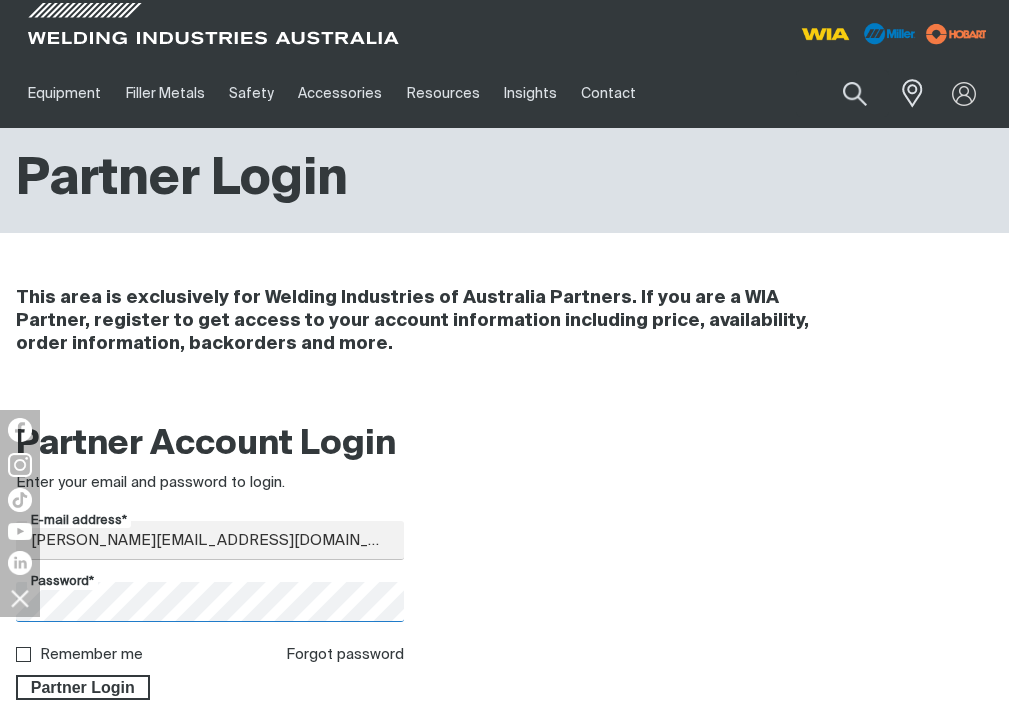 click on "Partner Login" at bounding box center [83, 688] 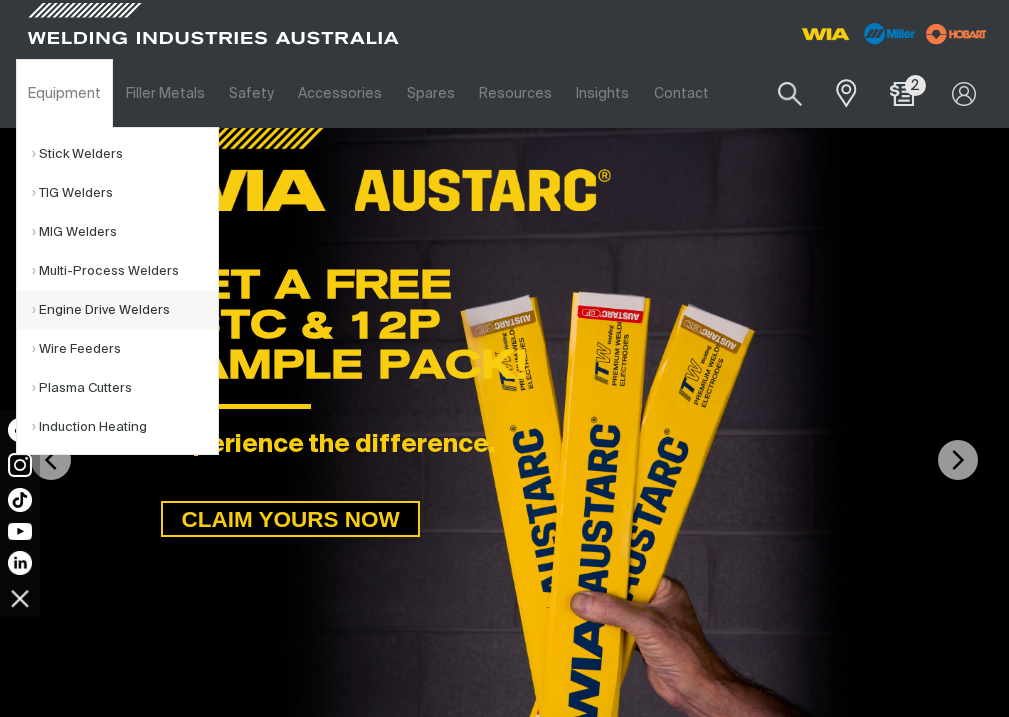 click on "Engine Drive Welders" at bounding box center (125, 310) 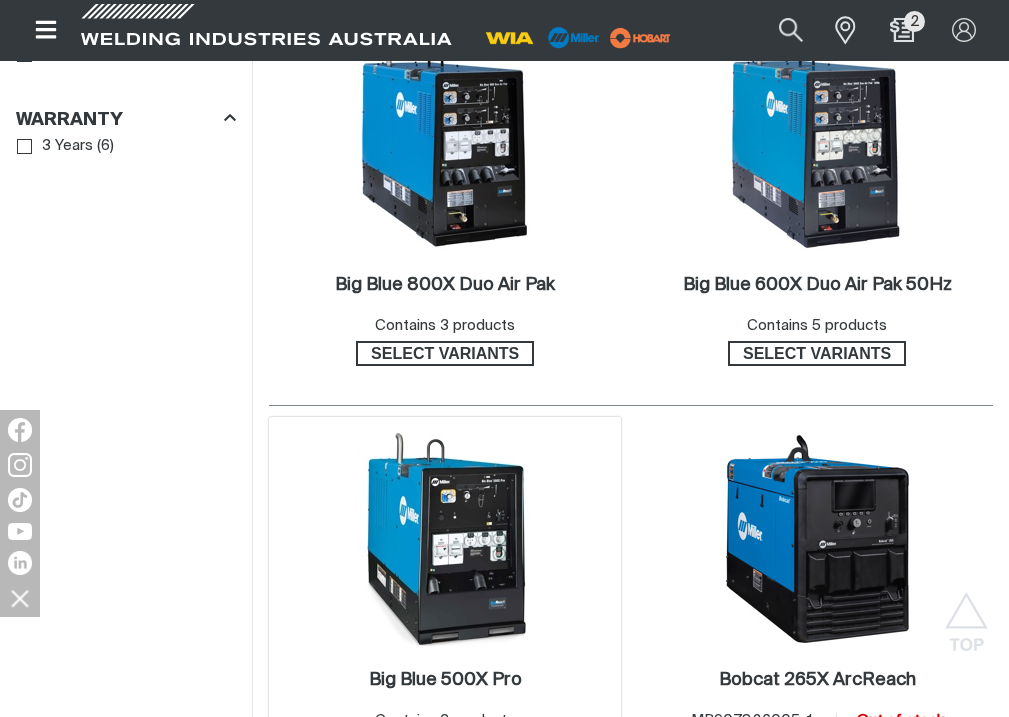 scroll, scrollTop: 1600, scrollLeft: 0, axis: vertical 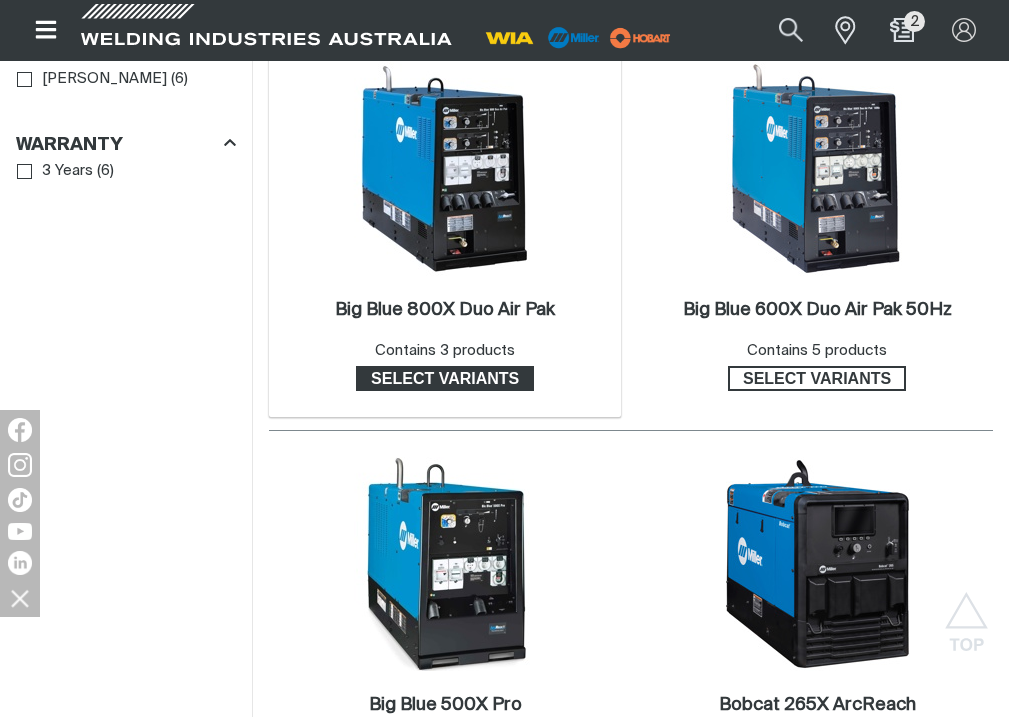 click on "Select variants" at bounding box center (445, 379) 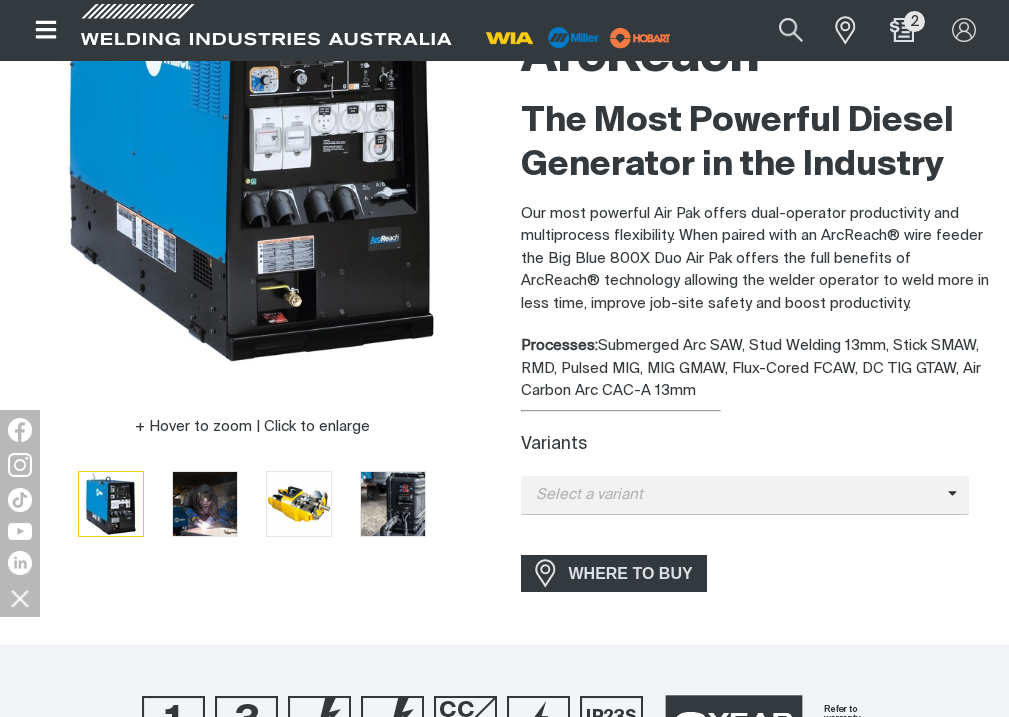 scroll, scrollTop: 350, scrollLeft: 0, axis: vertical 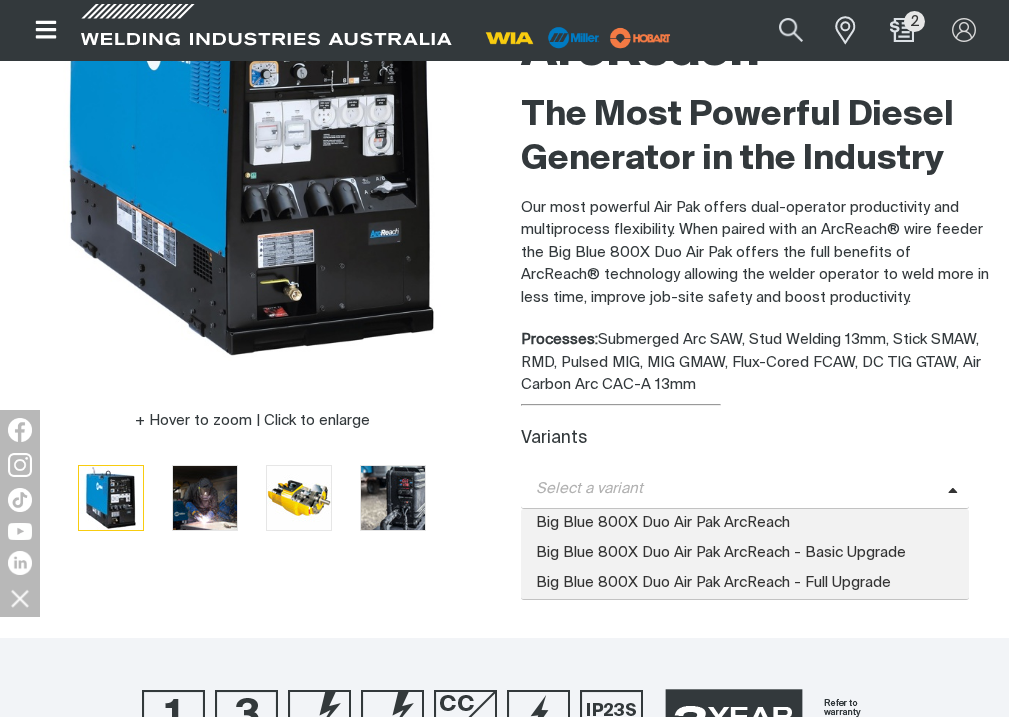 click at bounding box center (959, 489) 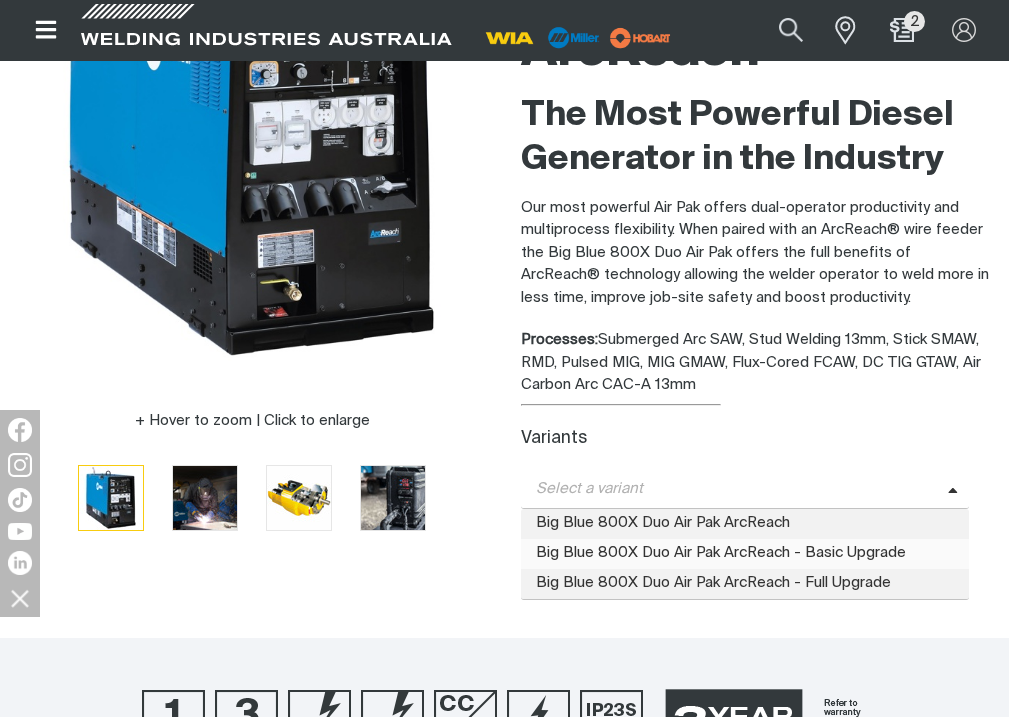 click on "Big Blue 800X Duo Air Pak ArcReach - Basic Upgrade" at bounding box center [745, 554] 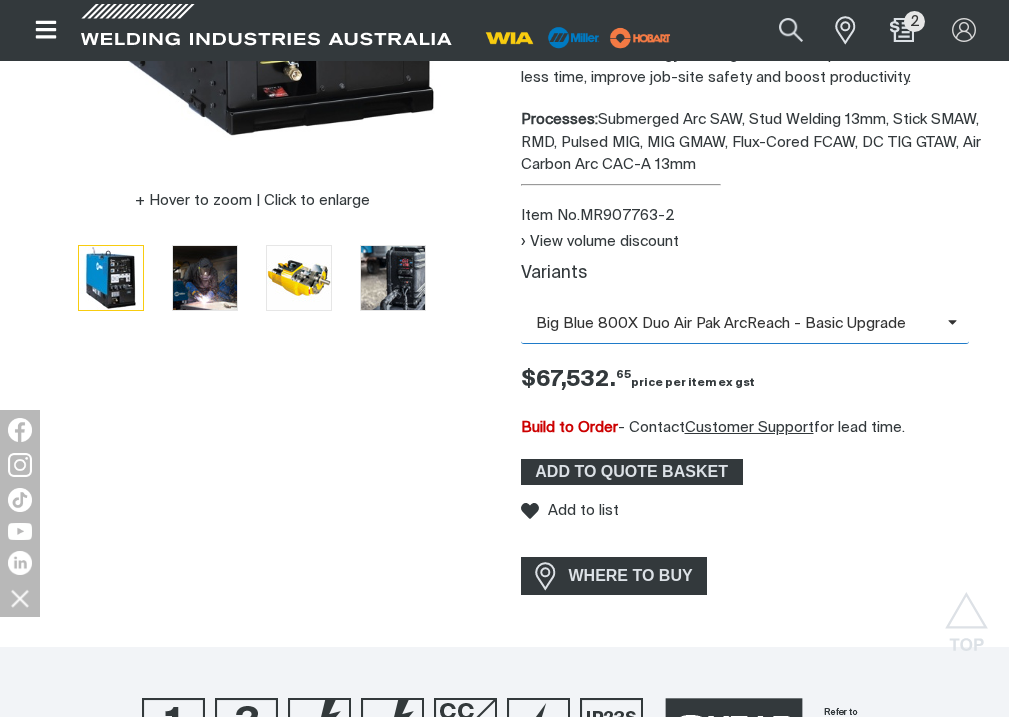 scroll, scrollTop: 575, scrollLeft: 0, axis: vertical 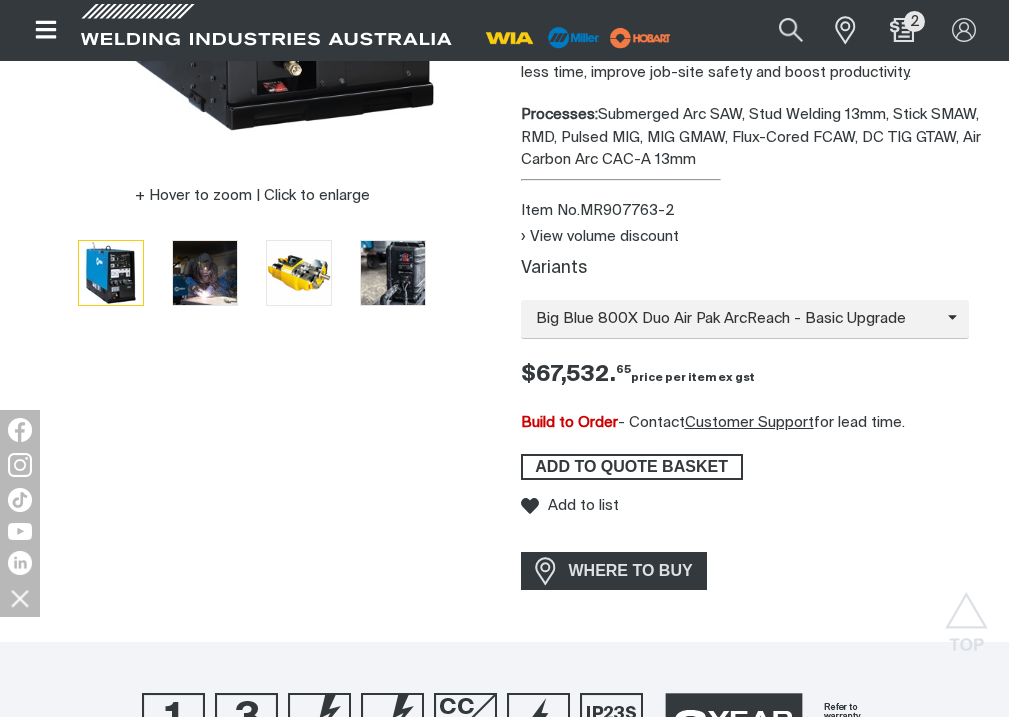 click on "ADD TO QUOTE BASKET" at bounding box center (632, 467) 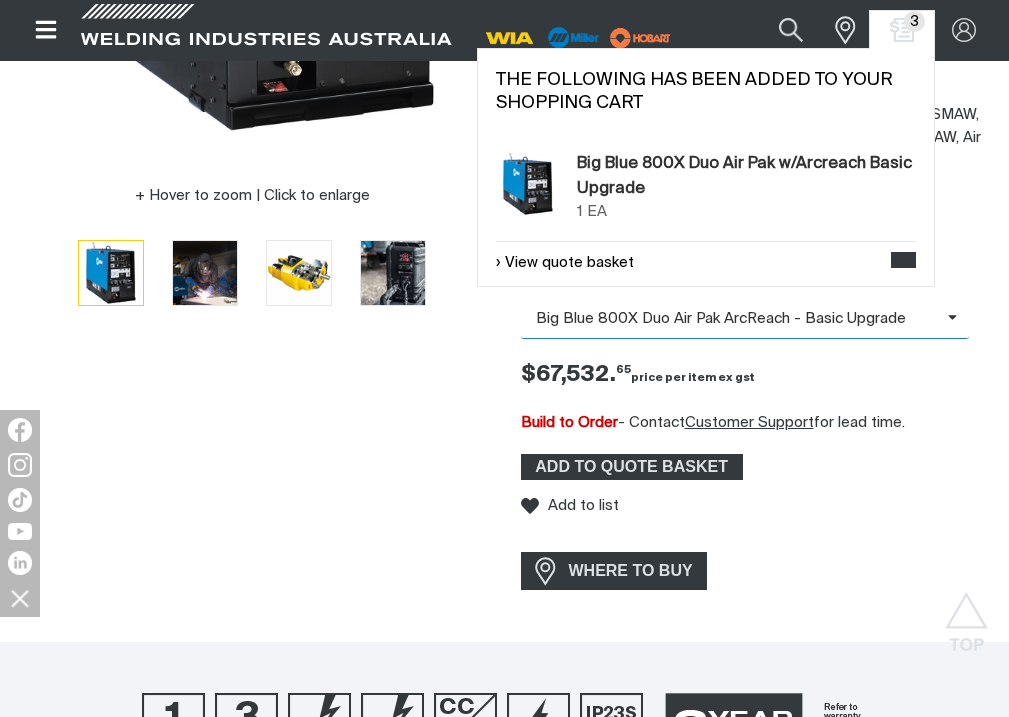 click at bounding box center (959, 319) 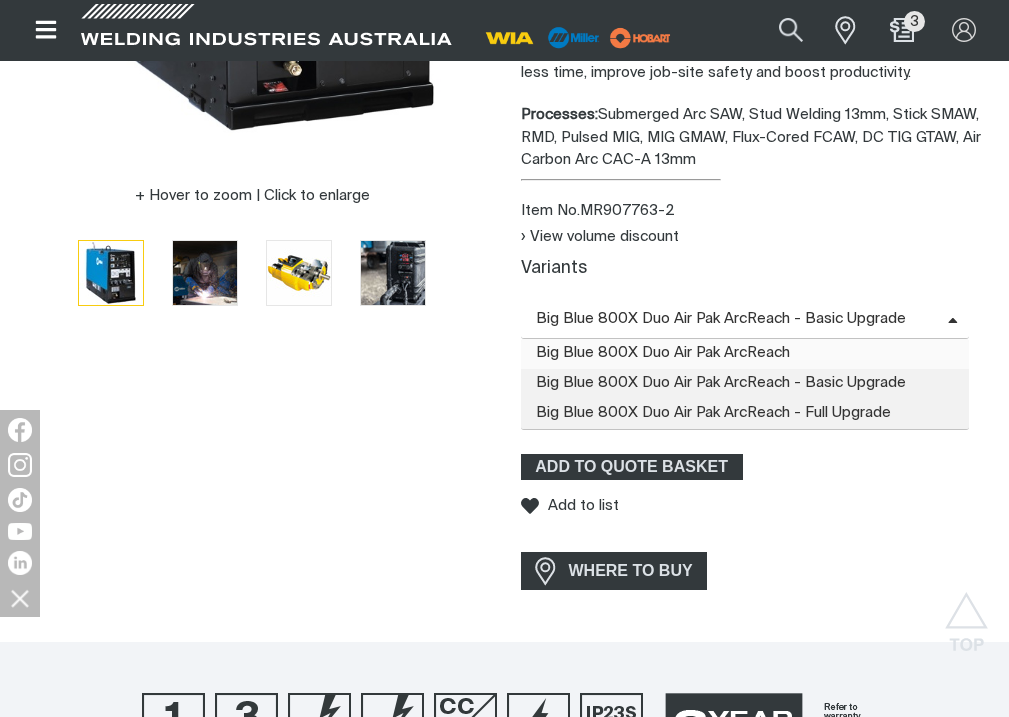 click on "Big Blue 800X Duo Air Pak  ArcReach" at bounding box center [745, 354] 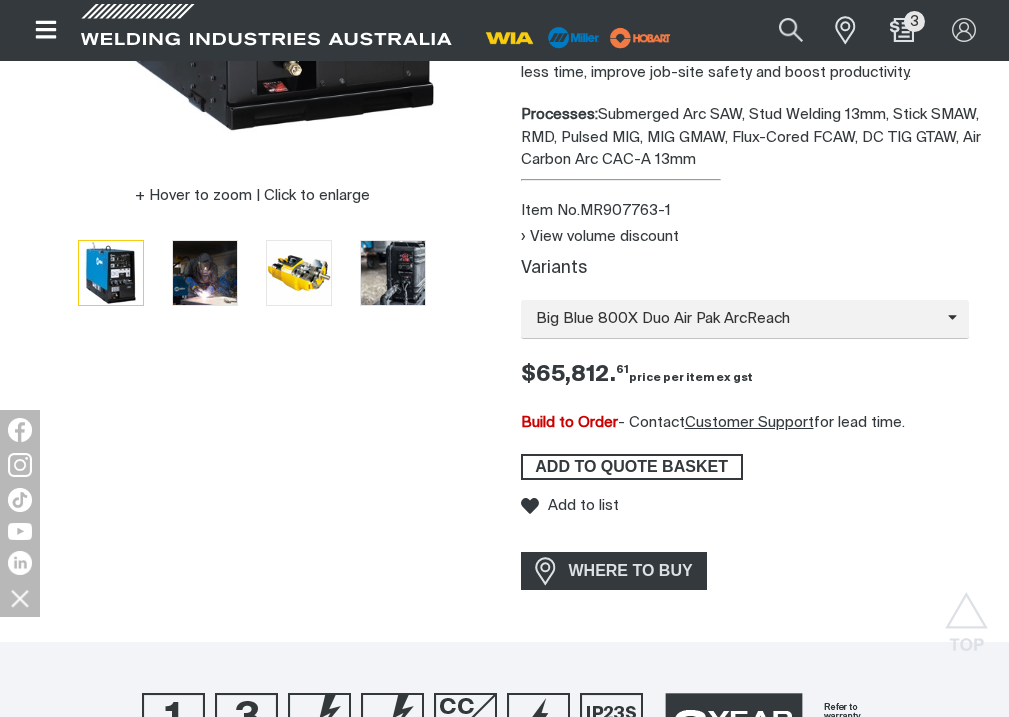 click on "ADD TO QUOTE BASKET" at bounding box center (632, 467) 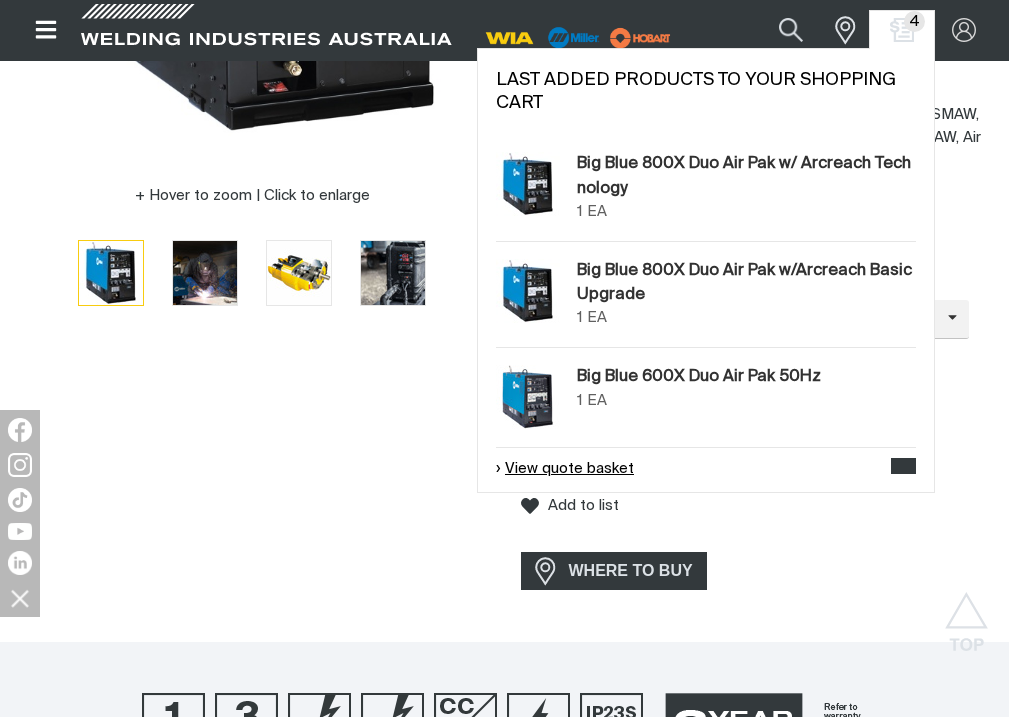 click on "View quote basket" at bounding box center (565, 469) 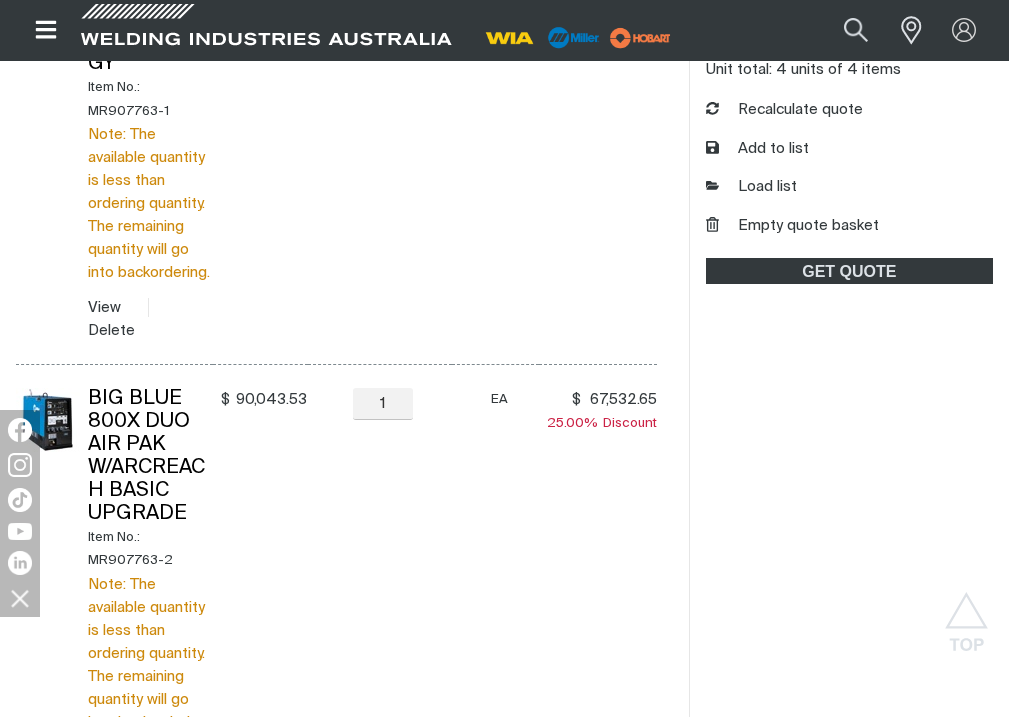scroll, scrollTop: 675, scrollLeft: 0, axis: vertical 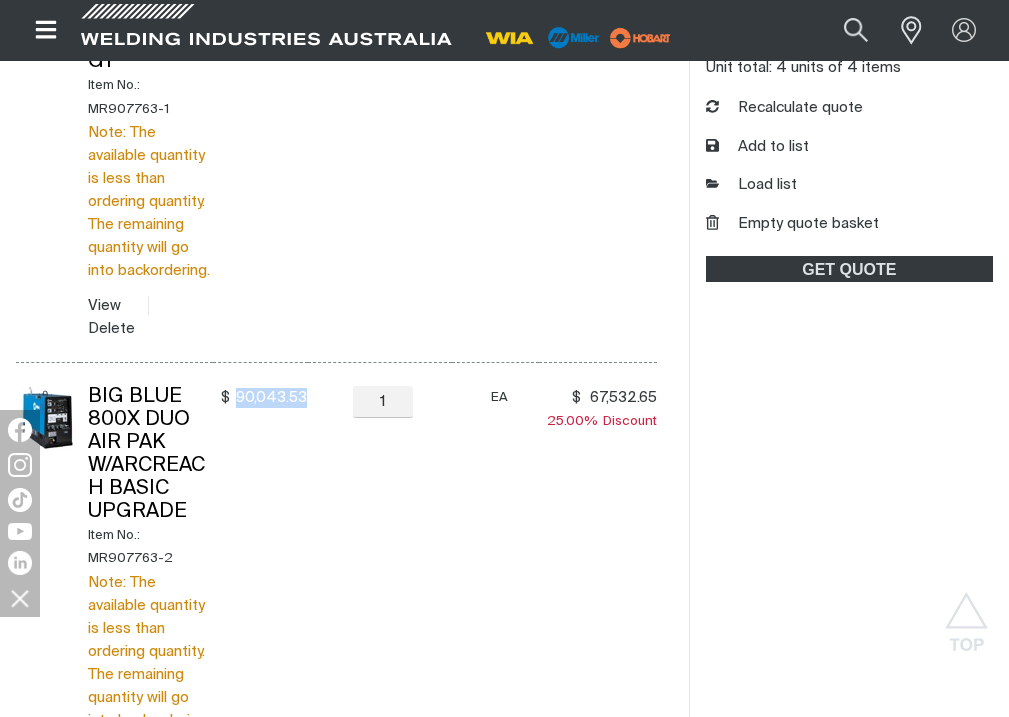 drag, startPoint x: 235, startPoint y: 395, endPoint x: 305, endPoint y: 396, distance: 70.00714 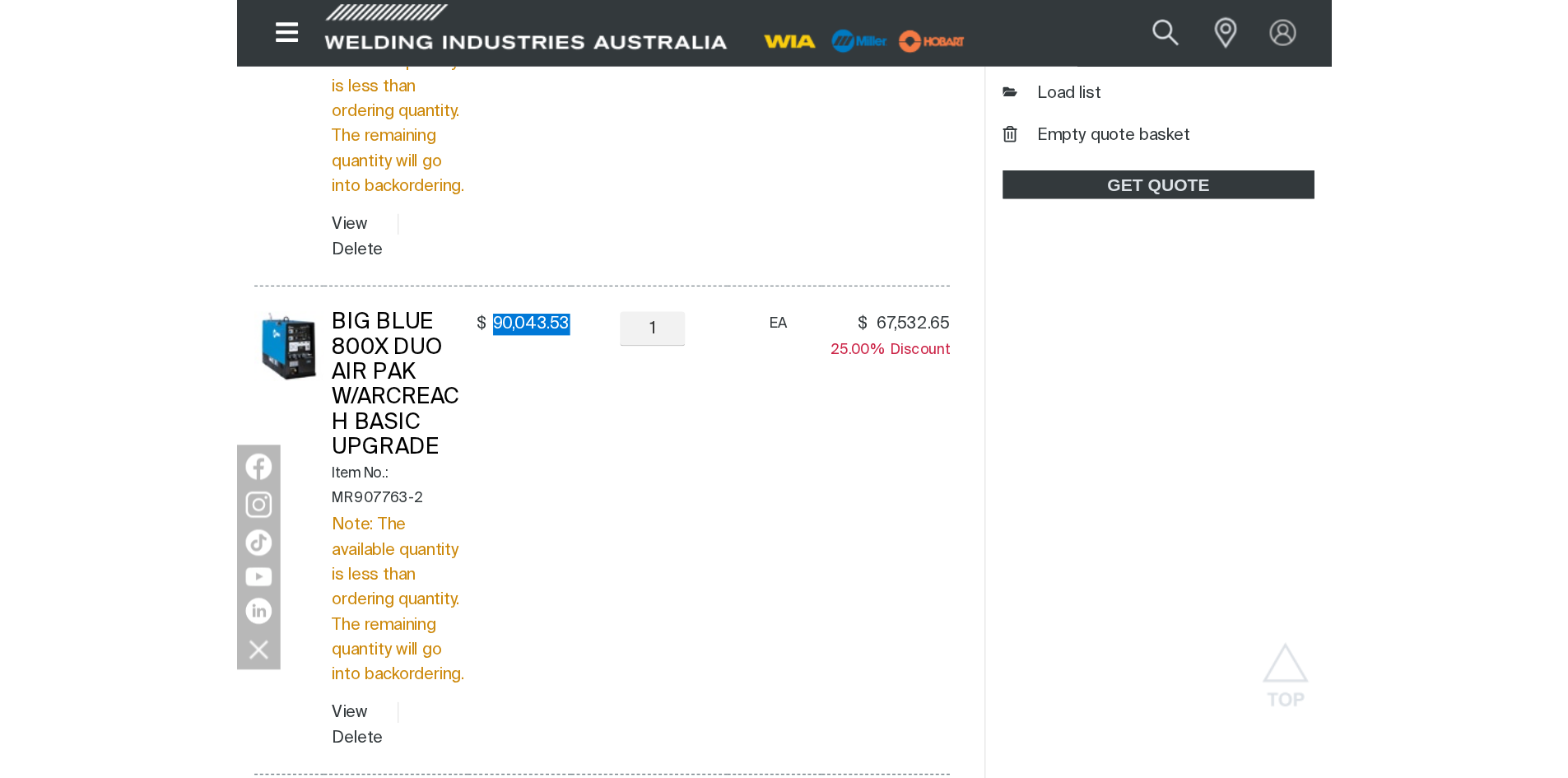 scroll, scrollTop: 803, scrollLeft: 0, axis: vertical 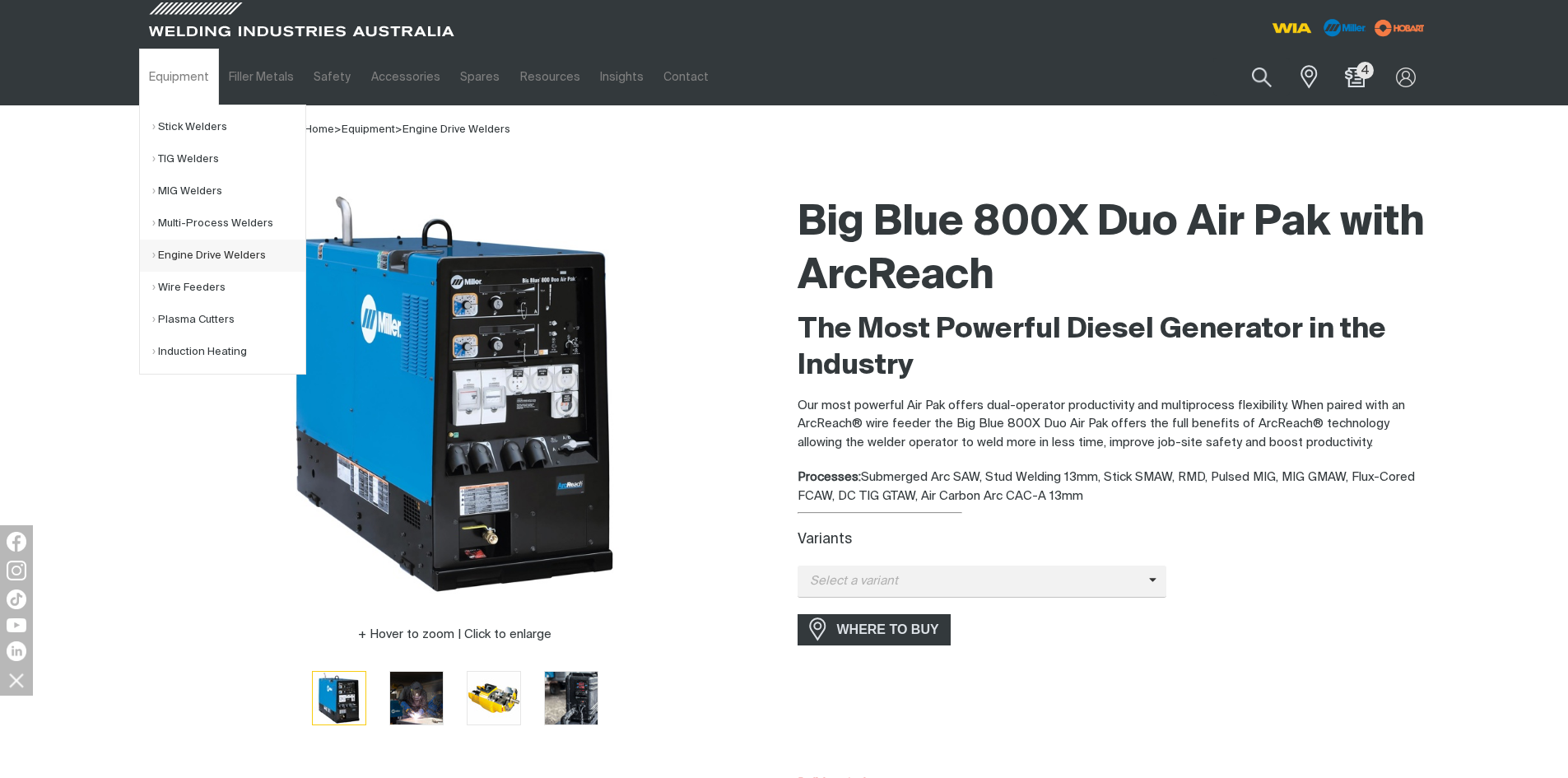 click on "Engine Drive Welders" at bounding box center [229, 255] 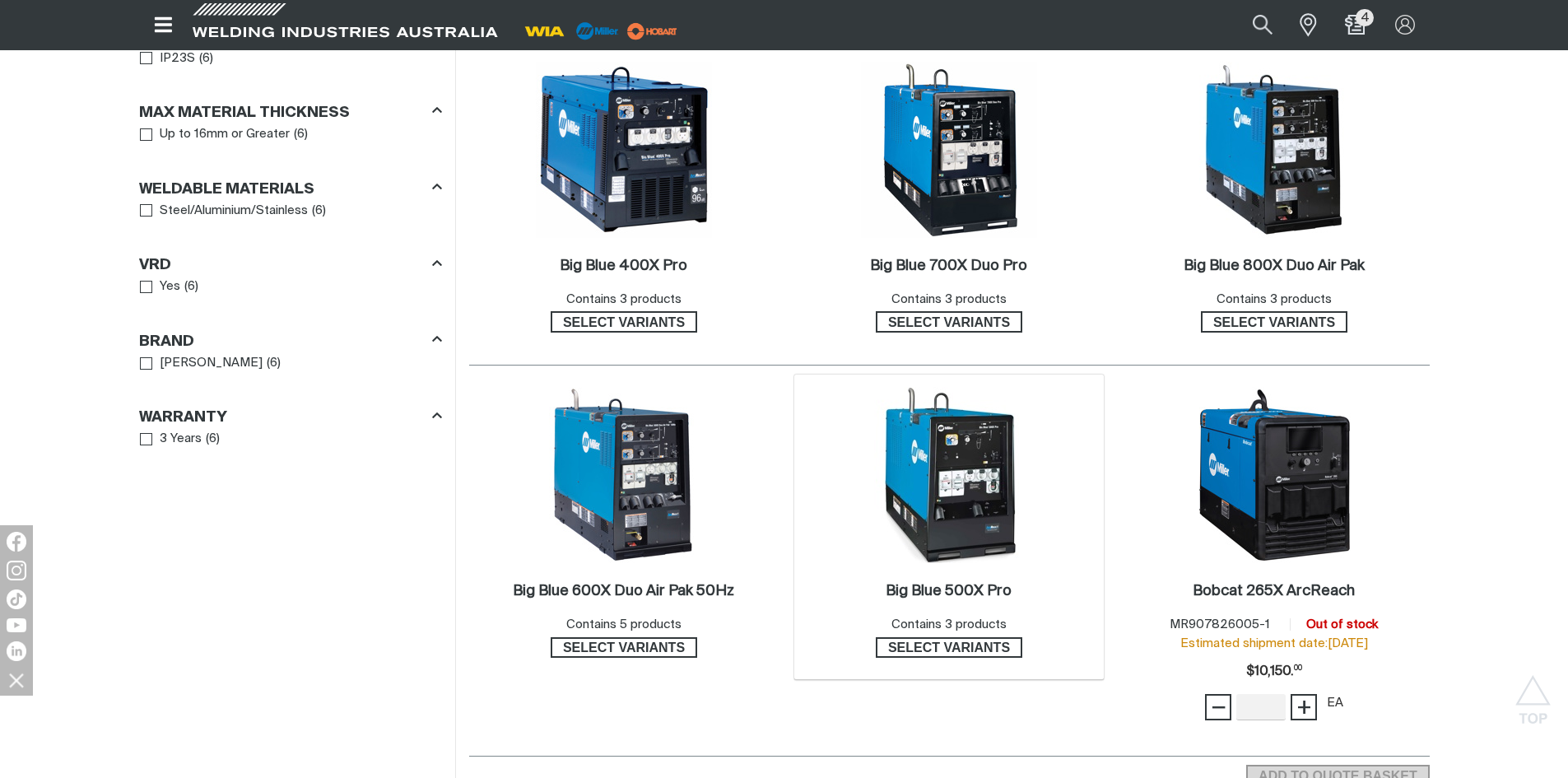 scroll, scrollTop: 967, scrollLeft: 0, axis: vertical 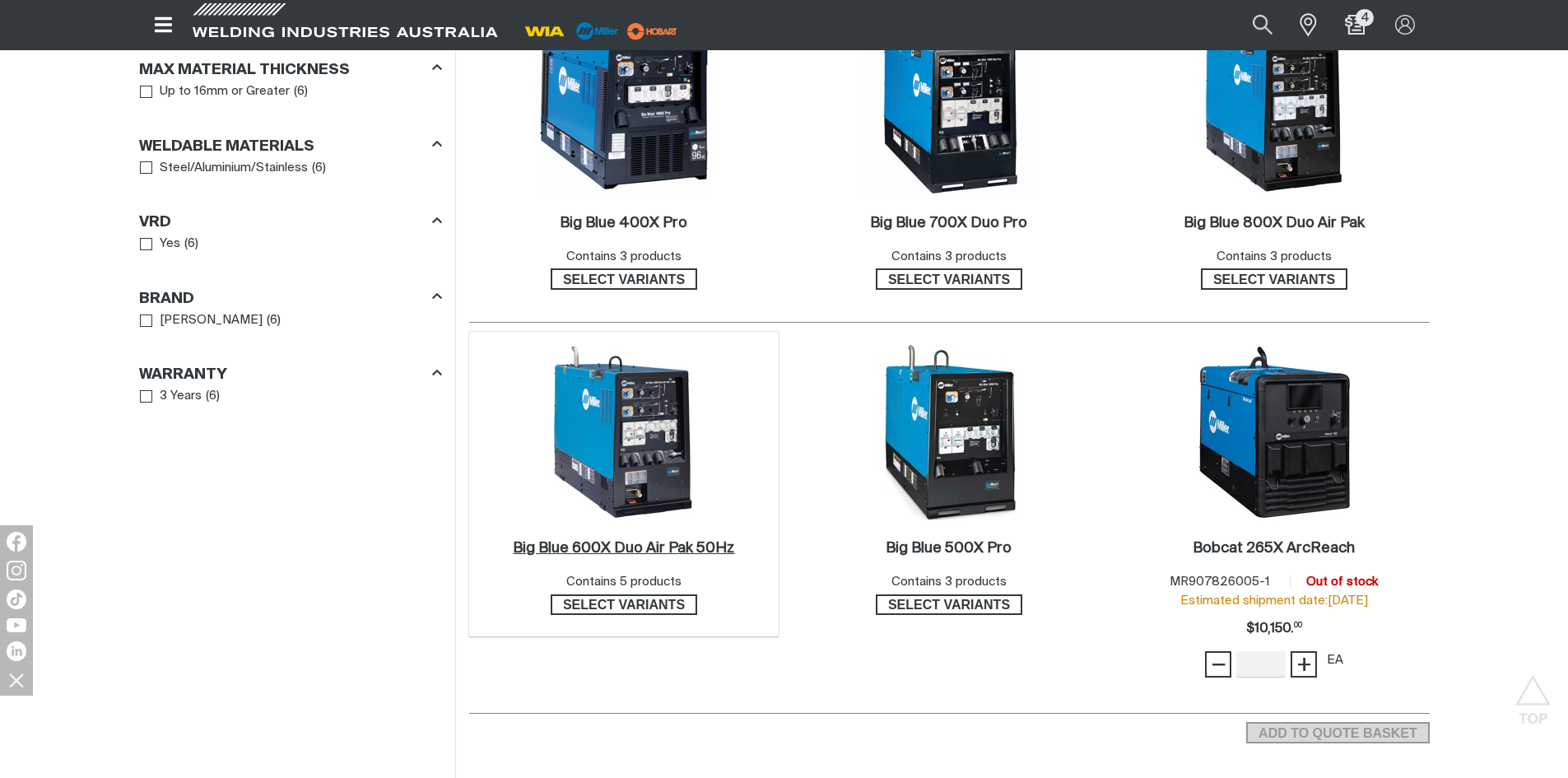 click on "Big Blue 600X Duo Air Pak 50Hz ." at bounding box center (623, 548) 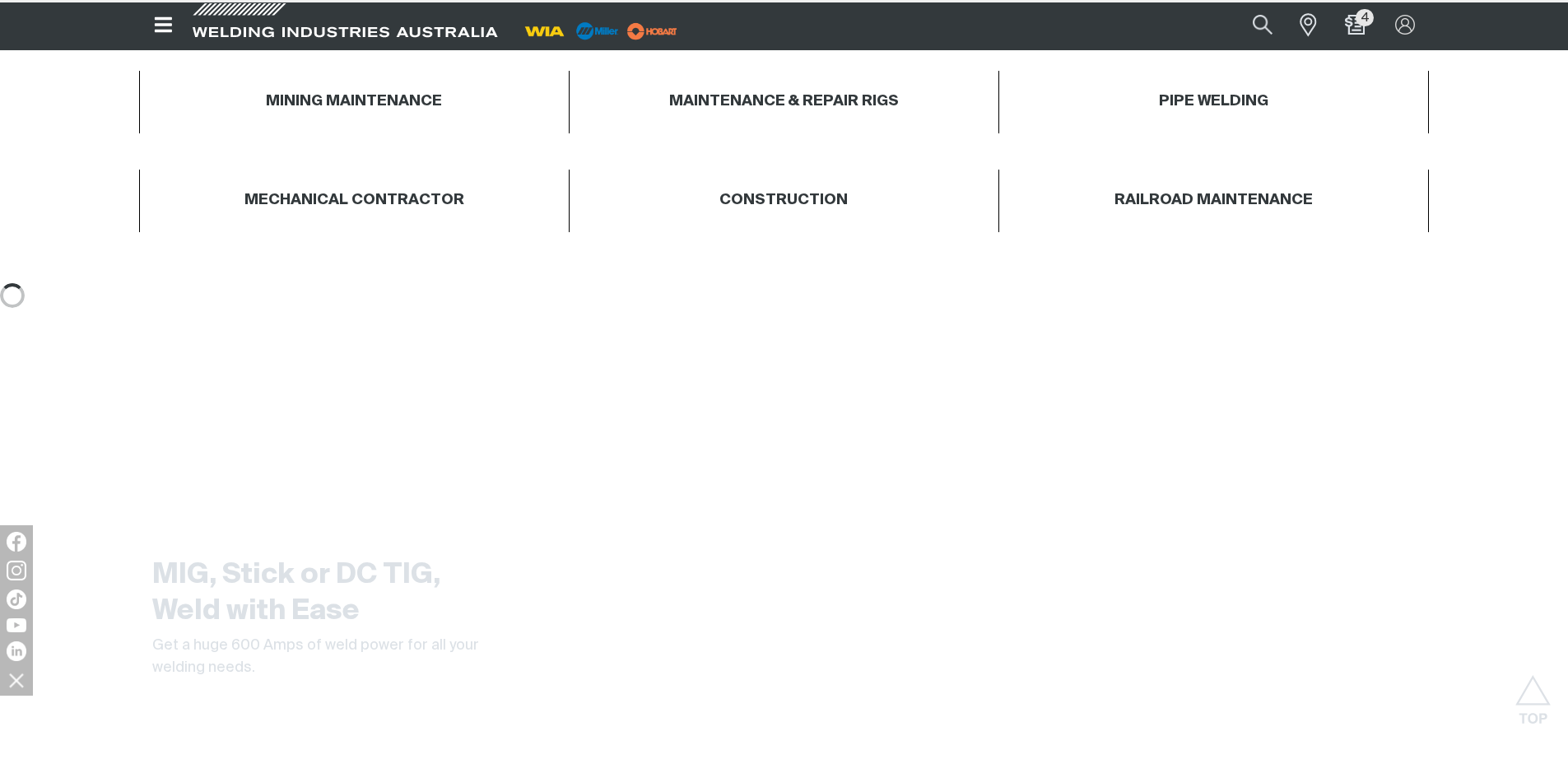 scroll, scrollTop: 0, scrollLeft: 0, axis: both 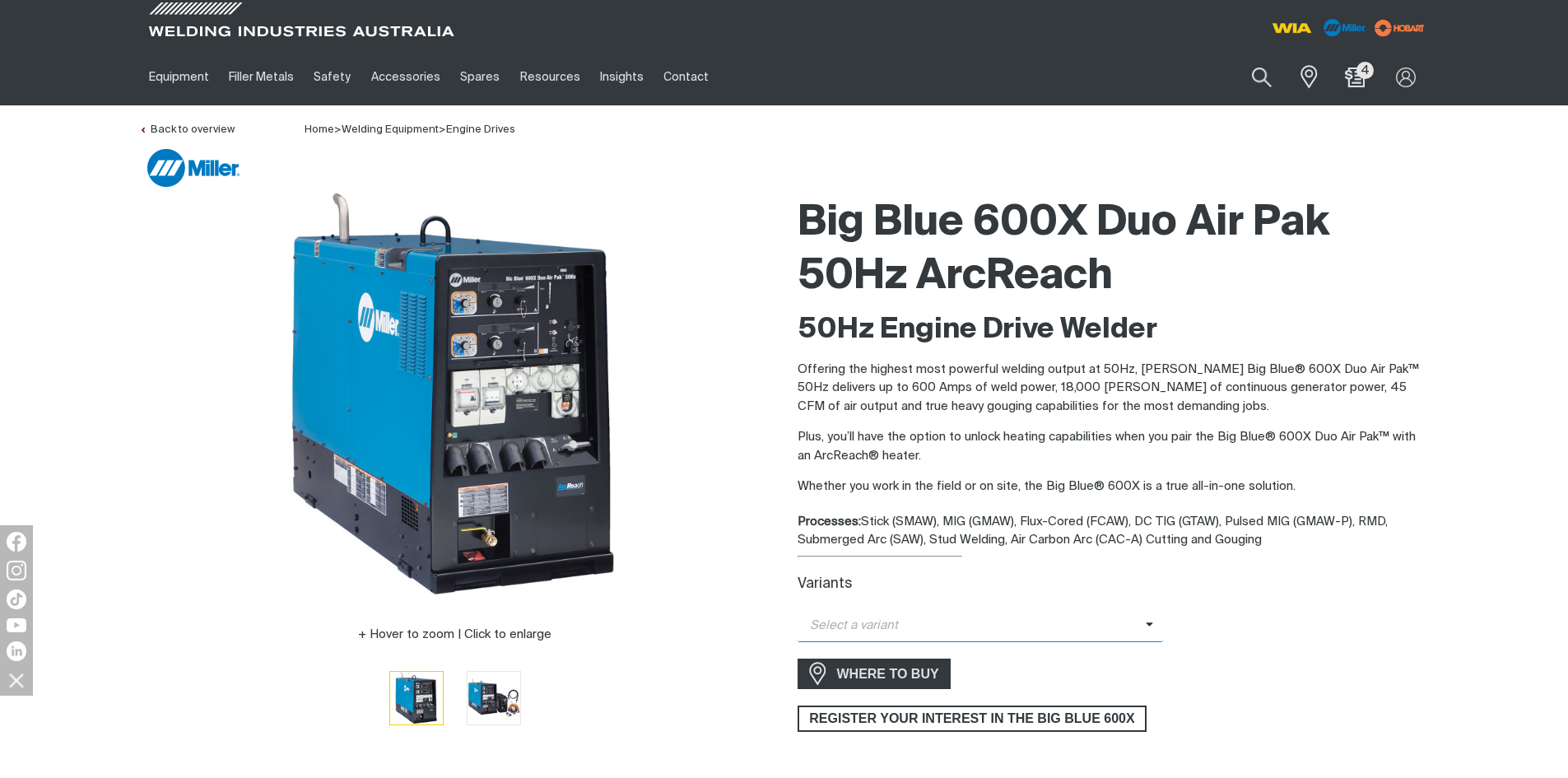 click at bounding box center [1155, 626] 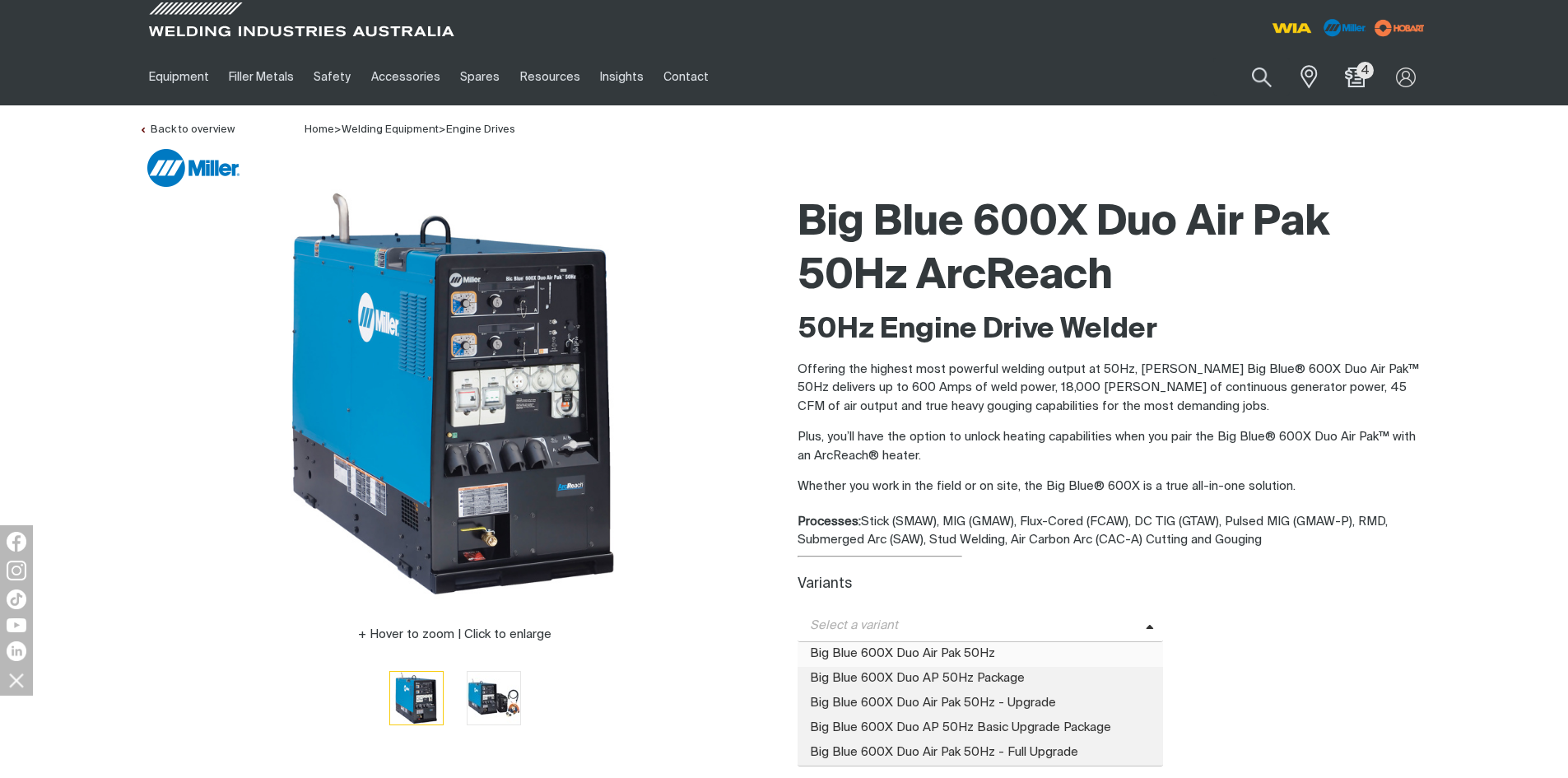 click on "Big Blue 600X Duo Air Pak 50Hz" at bounding box center (980, 655) 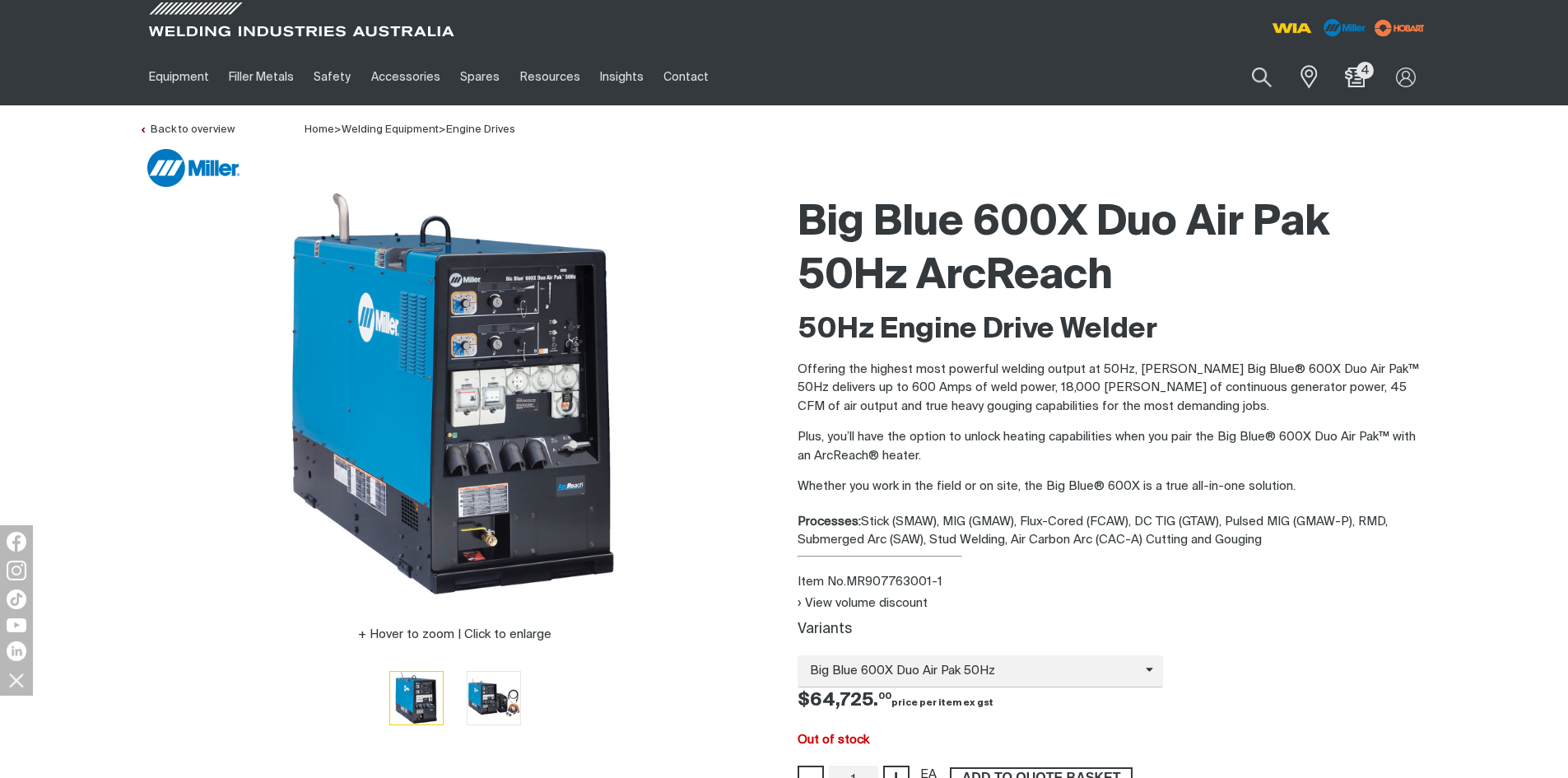 click on "ADD TO QUOTE BASKET" at bounding box center [1041, 778] 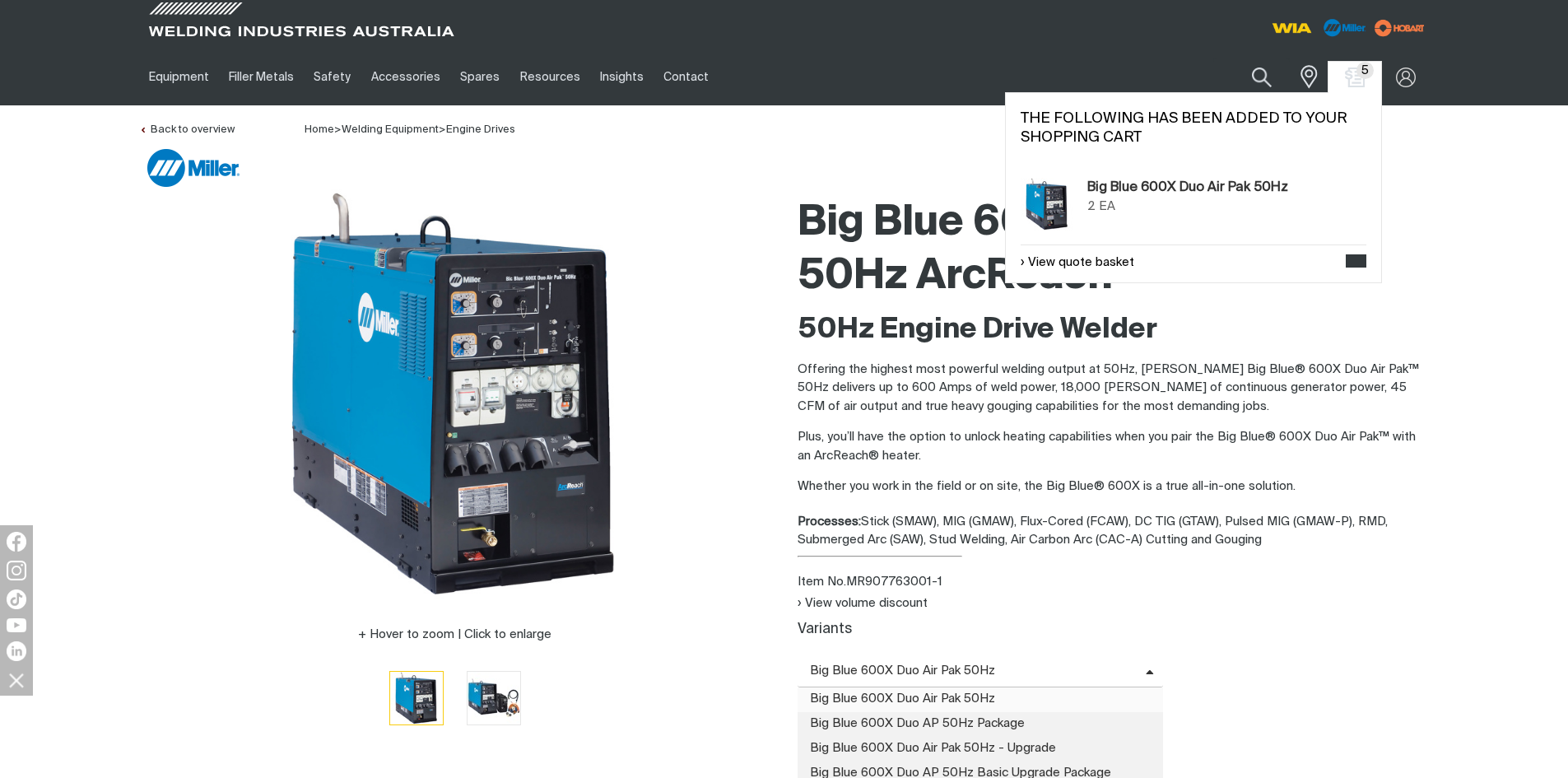 click 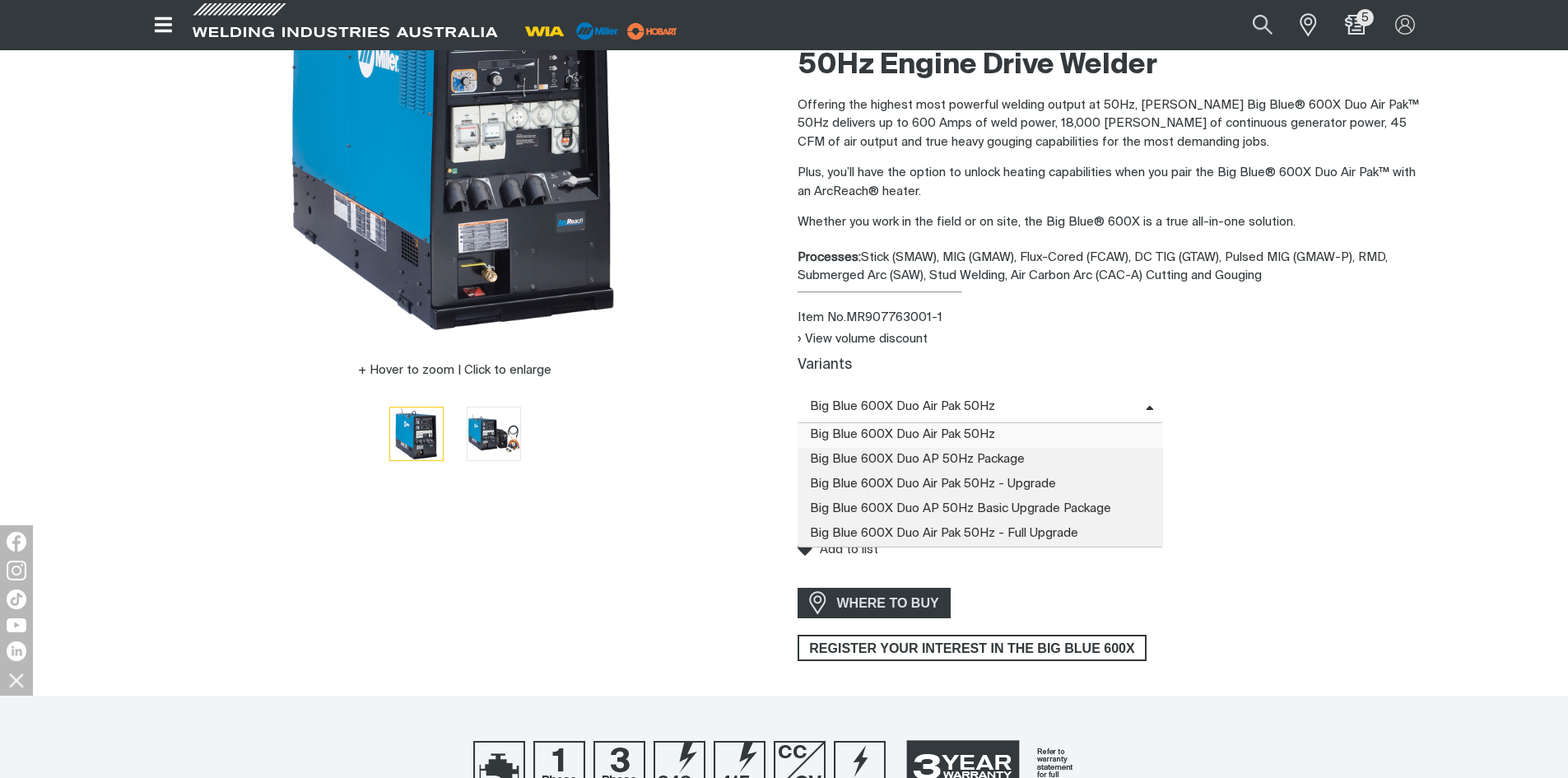 scroll, scrollTop: 268, scrollLeft: 0, axis: vertical 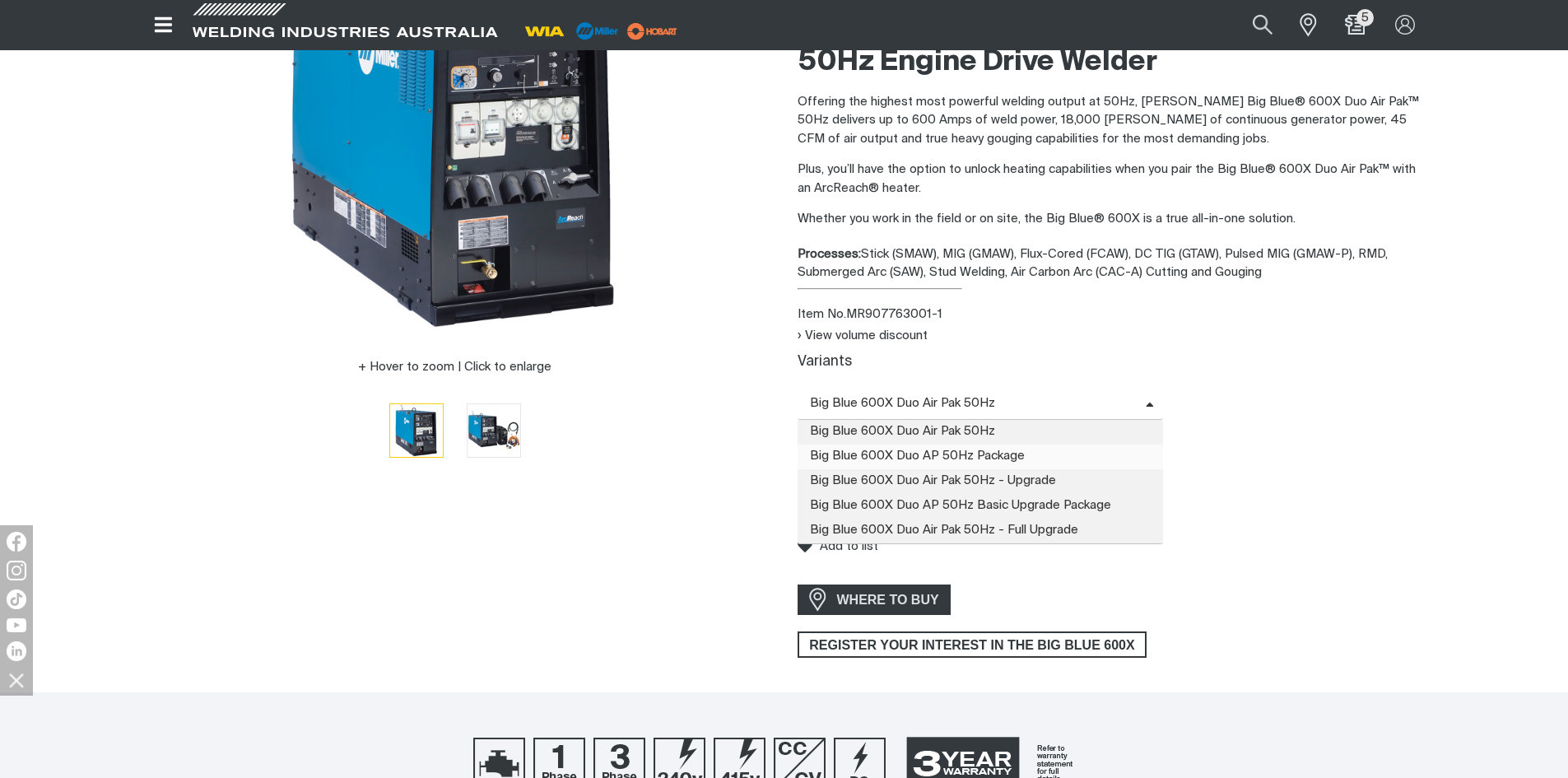 click on "Big Blue 600X Duo AP 50Hz Package" at bounding box center [980, 457] 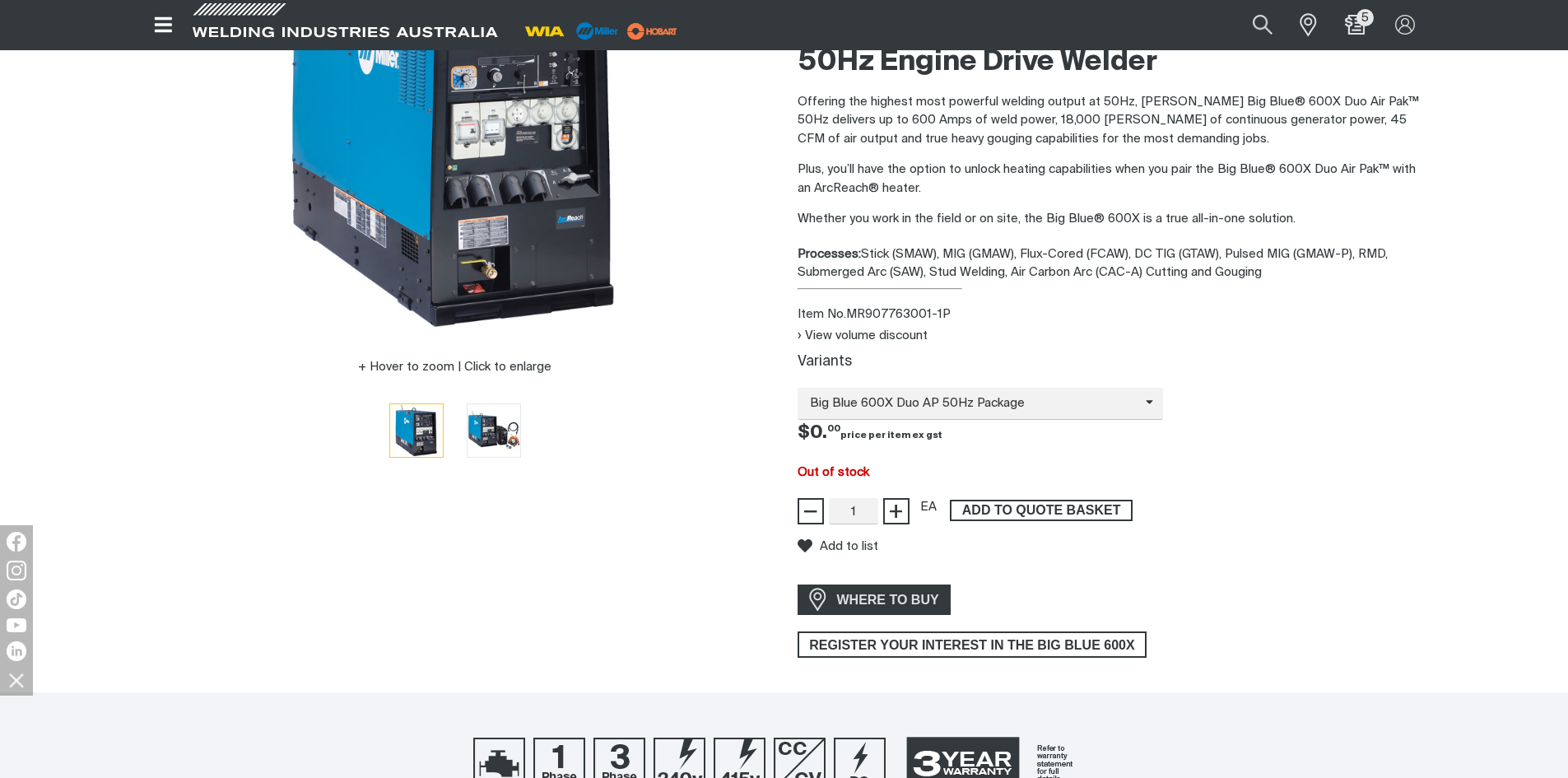 click on "ADD TO QUOTE BASKET" at bounding box center (1041, 510) 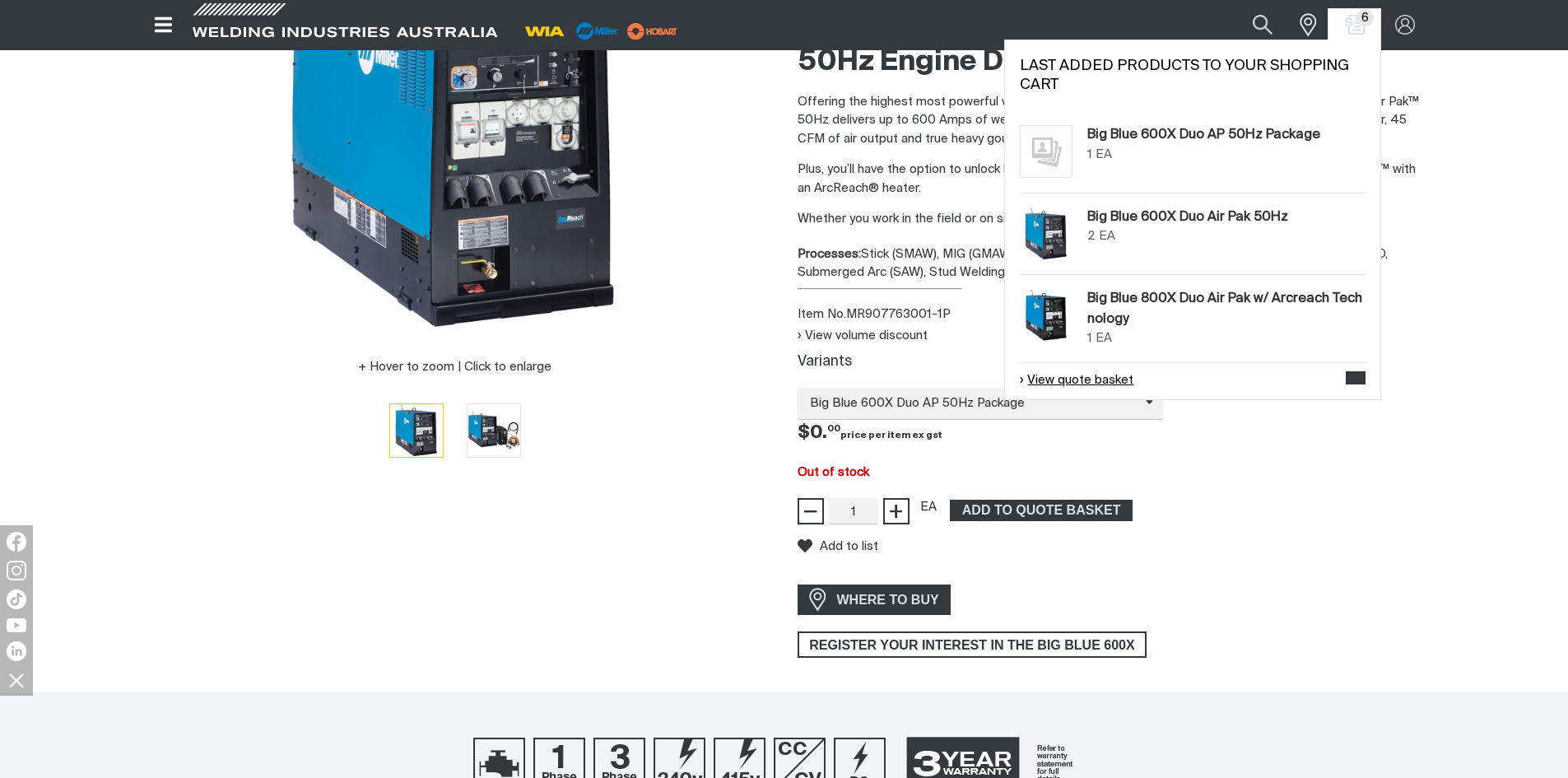 click on "View quote basket" at bounding box center [1077, 380] 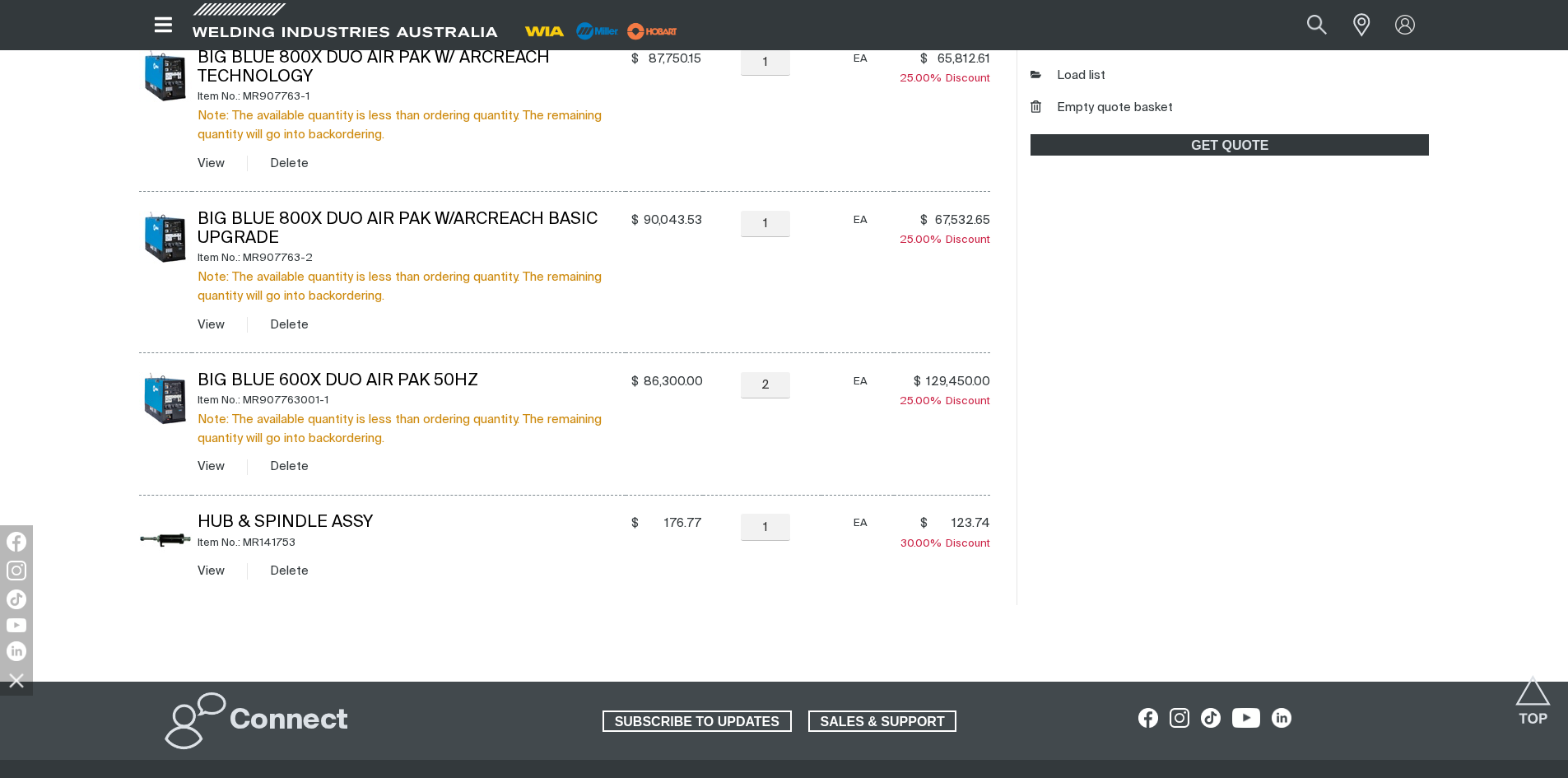 scroll, scrollTop: 597, scrollLeft: 0, axis: vertical 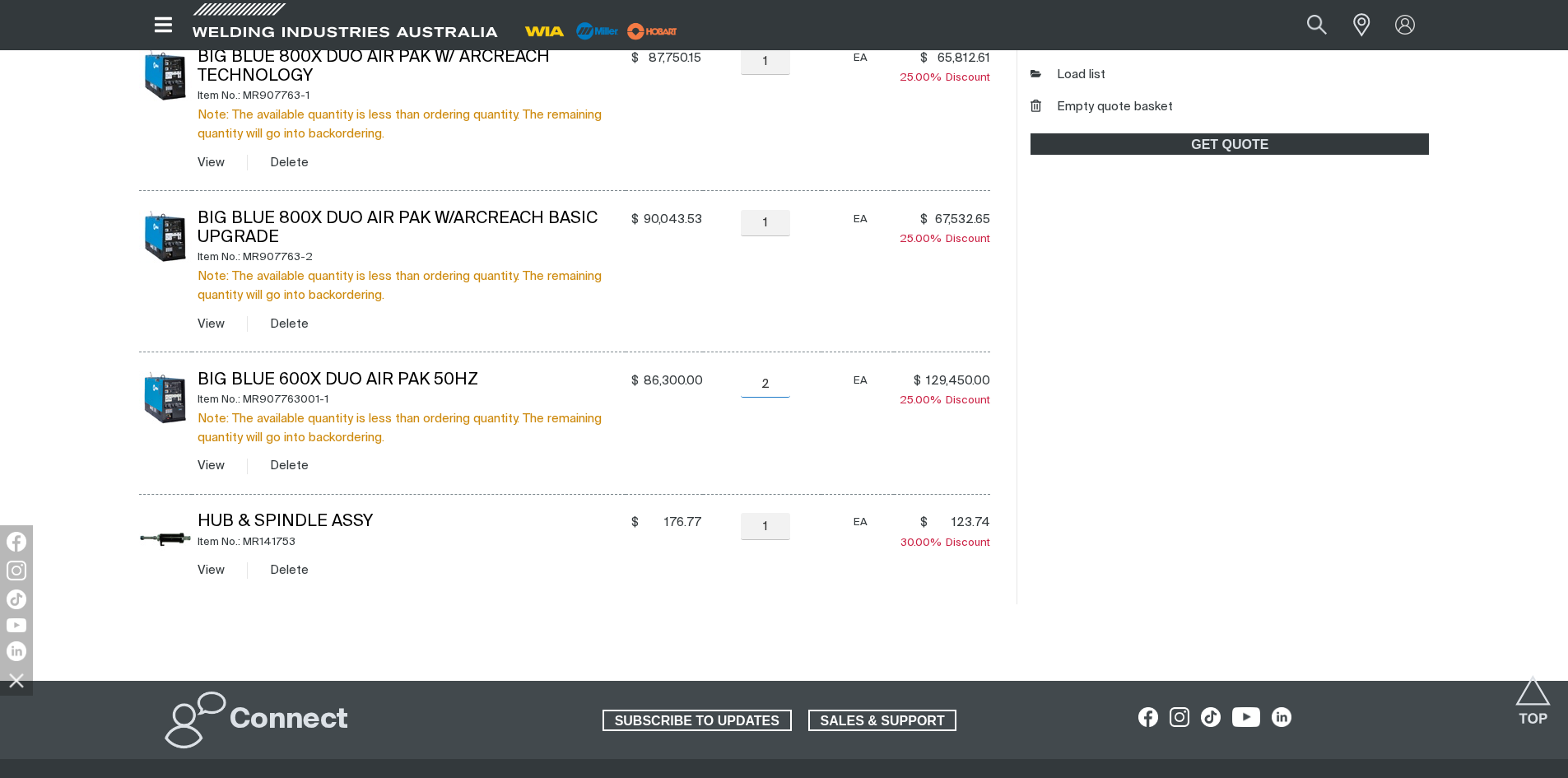 click on "2" at bounding box center (765, 384) 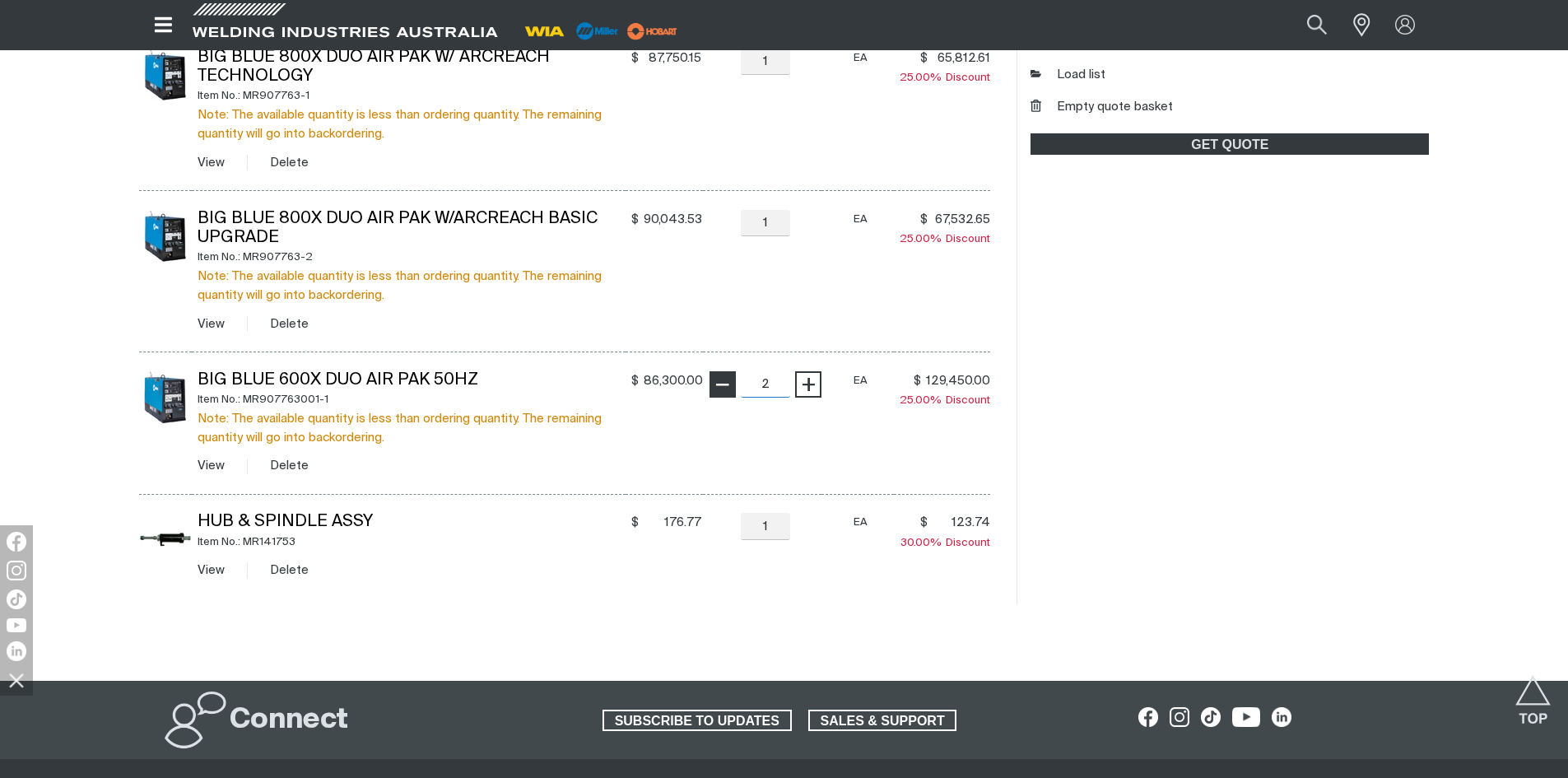 type on "1" 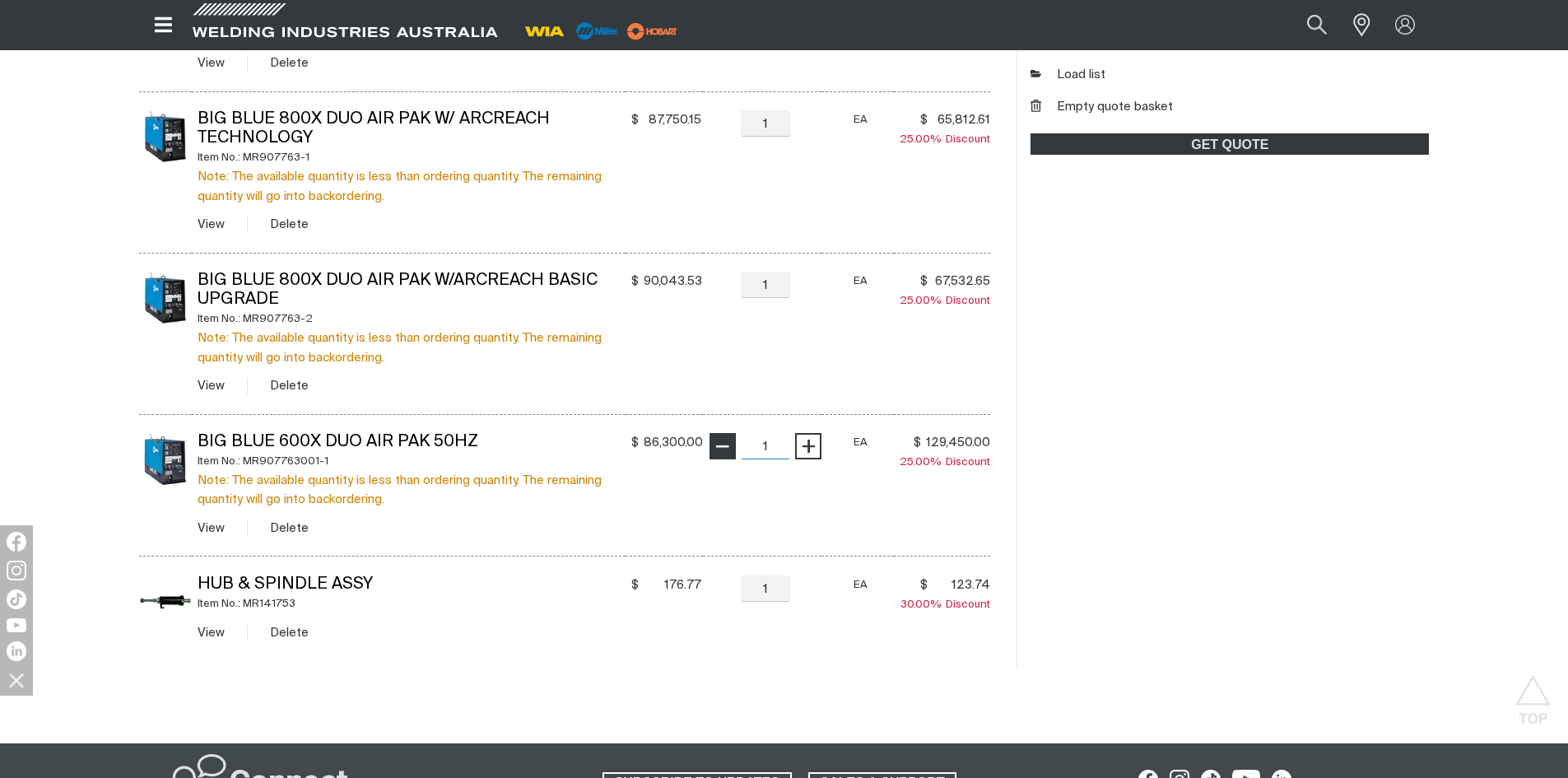 click on "Big Blue 600X Duo AP 50Hz Package Item No.:   MR907763001-1P Note: The available quantity is less than ordering quantity. The remaining quantity will go into backordering. View Delete $ 0.00 $0 − 1 Quantity + EA $ 0.00 $0 25.00% Discount Big Blue 800X Duo Air Pak w/ Arcreach Technology Item No.:   MR907763-1 Note: The available quantity is less than ordering quantity. The remaining quantity will go into backordering. View Delete $ 87,750.15 $87750.15 − 1 Quantity + EA $ 65,812.61 $65812.61 25.00% Discount Big Blue 800X Duo Air Pak w/Arcreach Basic Upgrade Item No.:   MR907763-2 Note: The available quantity is less than ordering quantity. The remaining quantity will go into backordering. View Delete $ 90,043.53 $90043.53 − 1 Quantity + EA $ 67,532.65 $67532.65 25.00% Discount Big Blue 600X Duo Air Pak 50Hz Item No.:   MR907763001-1 Note: The available quantity is less than ordering quantity. The remaining quantity will go into backordering. View Delete $ 86,300.00 $86300 − 1 Quantity + EA $ 129,450.00" at bounding box center (565, 305) 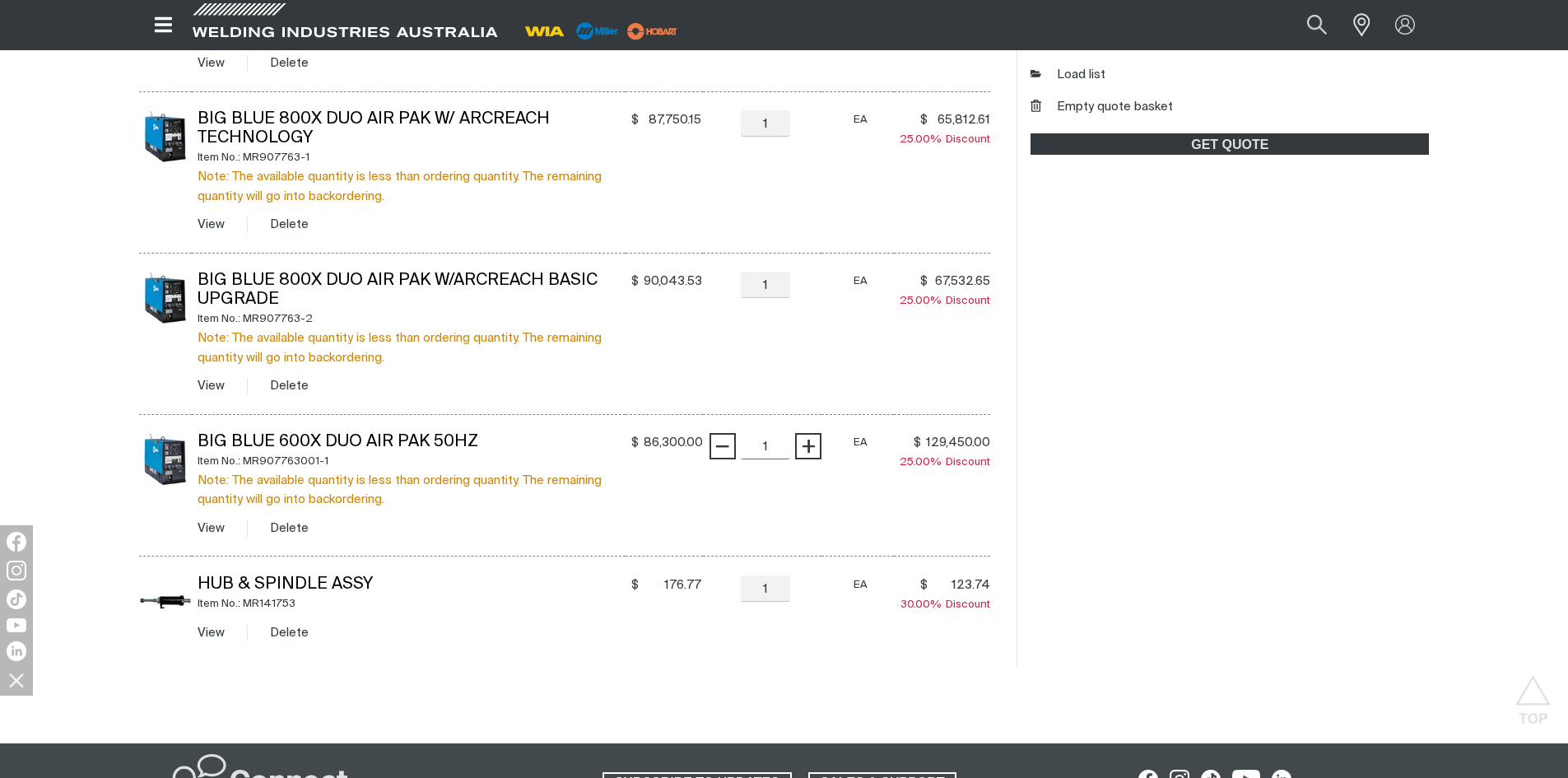 scroll, scrollTop: 596, scrollLeft: 0, axis: vertical 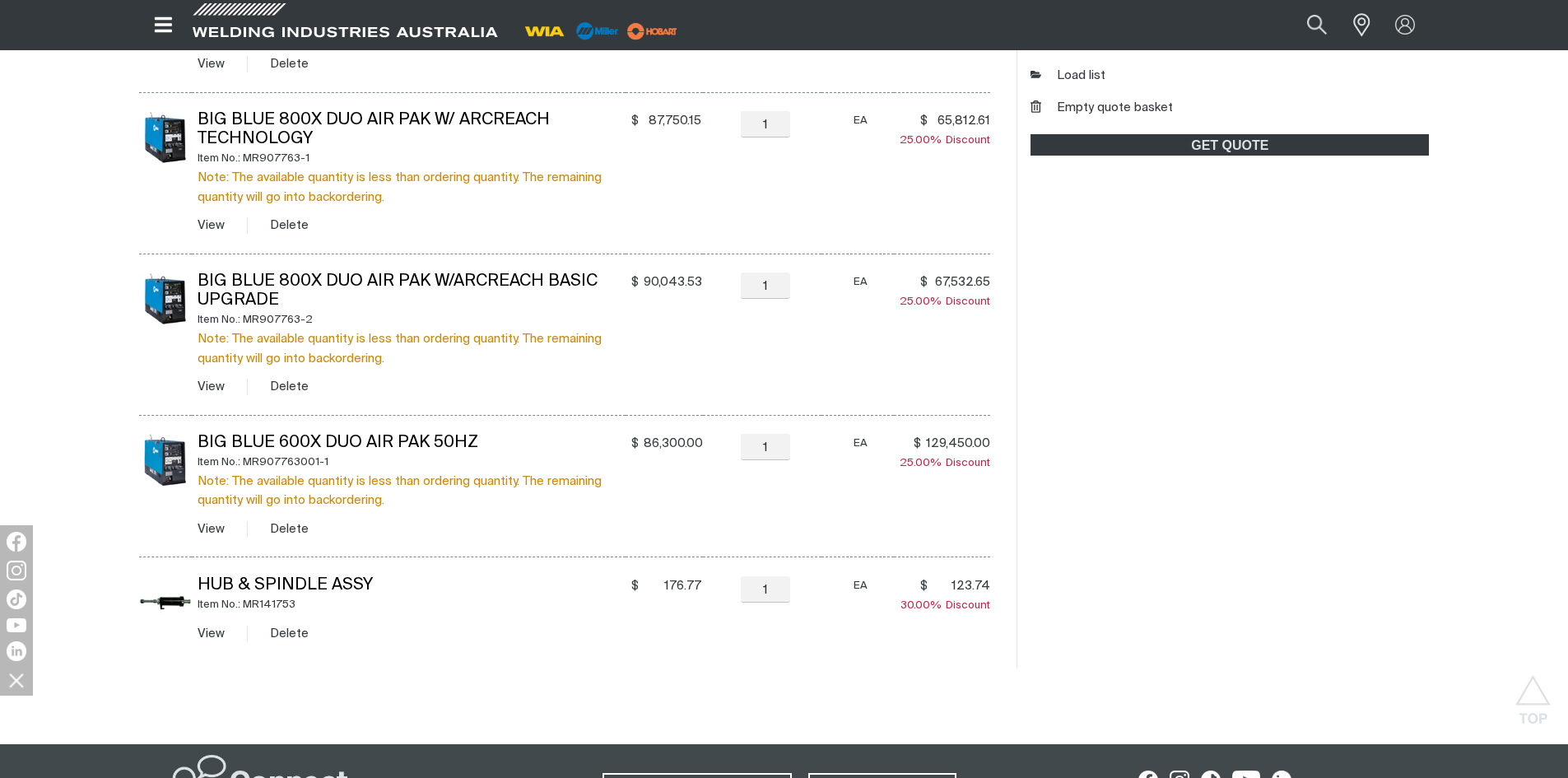 click on "Big Blue 600X Duo Air Pak 50Hz Item No.:   MR907763001-1 Note: The available quantity is less than ordering quantity. The remaining quantity will go into backordering. View Delete" at bounding box center [408, 486] 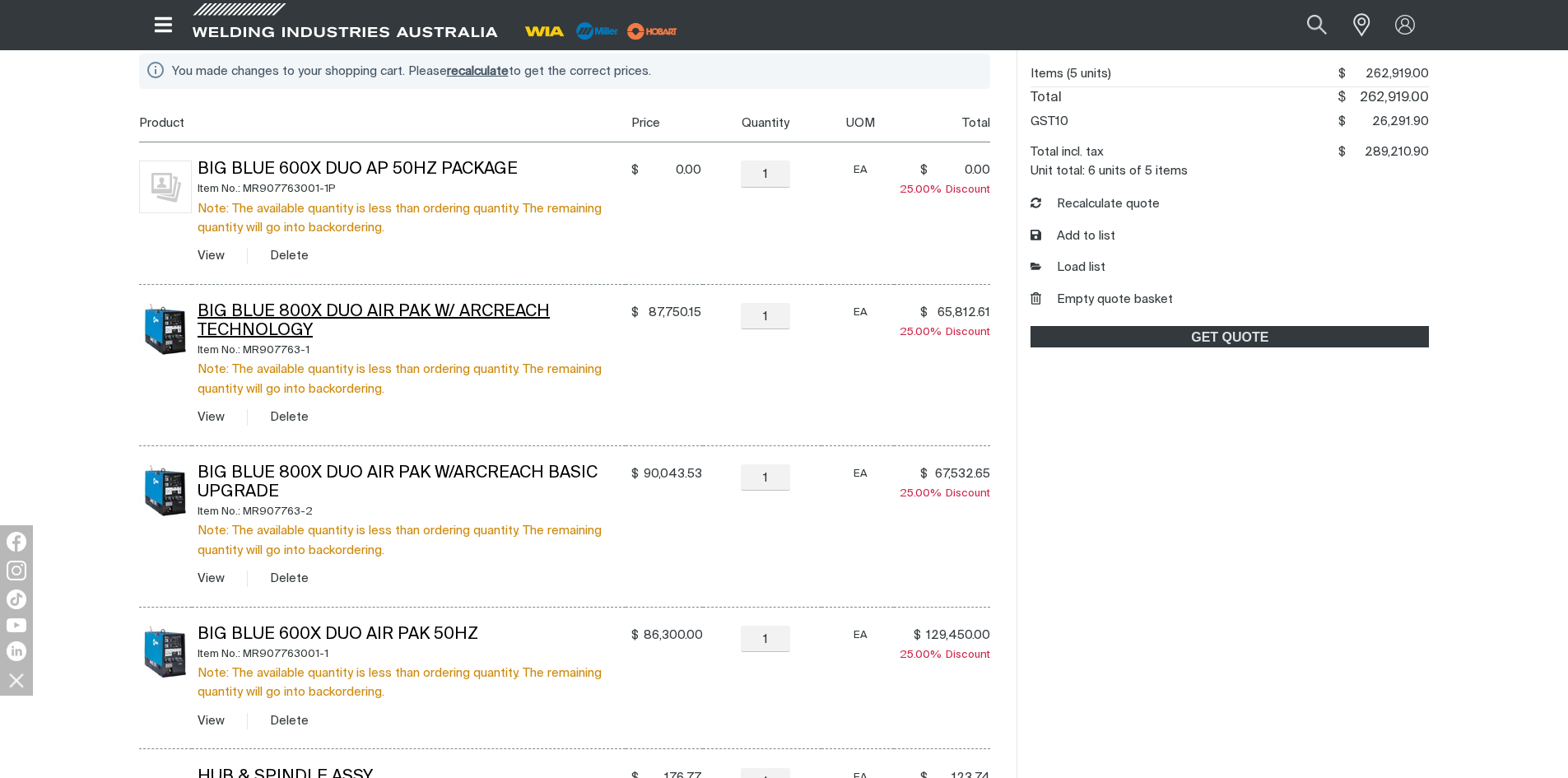 scroll, scrollTop: 308, scrollLeft: 0, axis: vertical 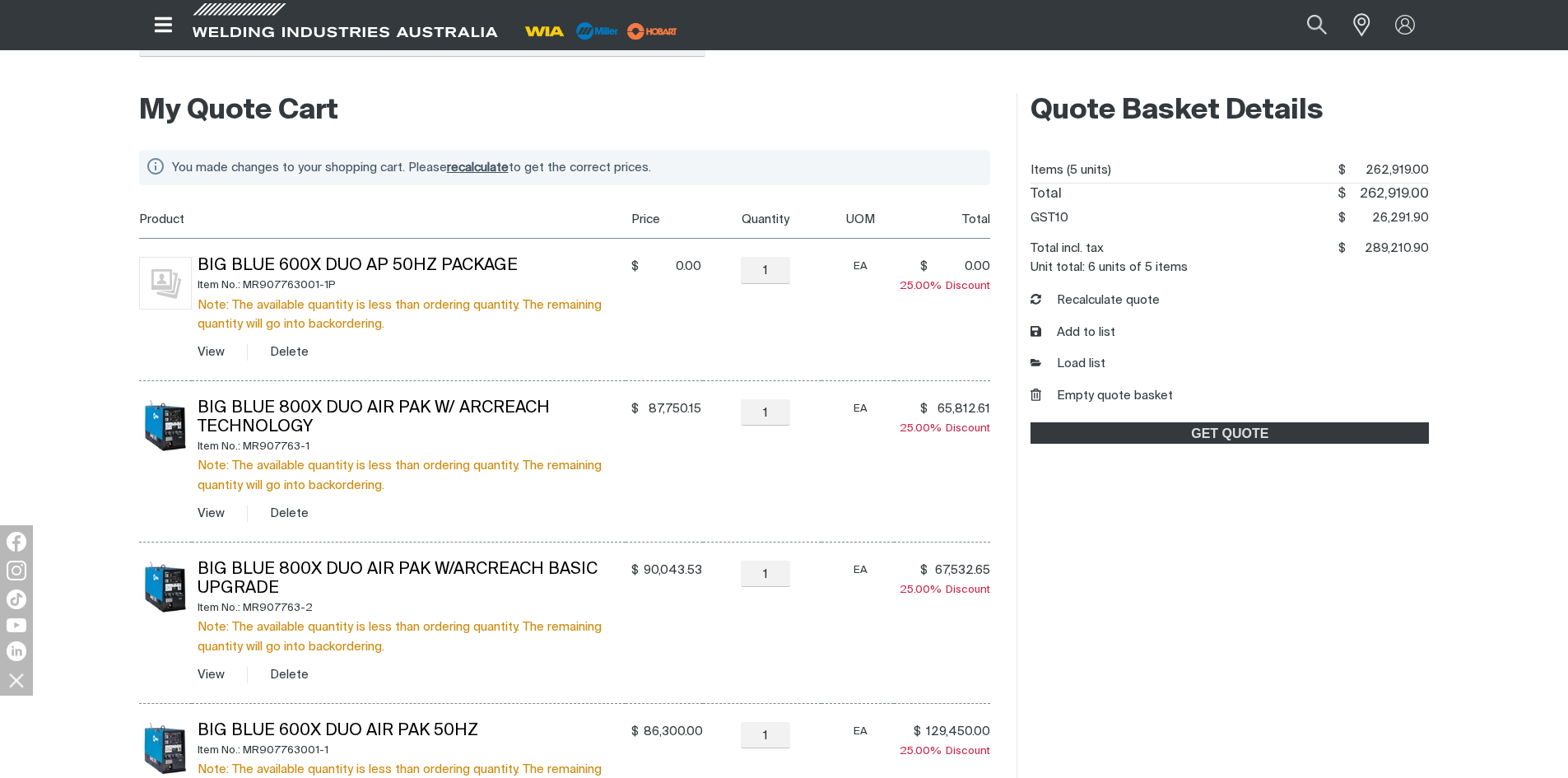click on "recalculate" at bounding box center [477, 167] 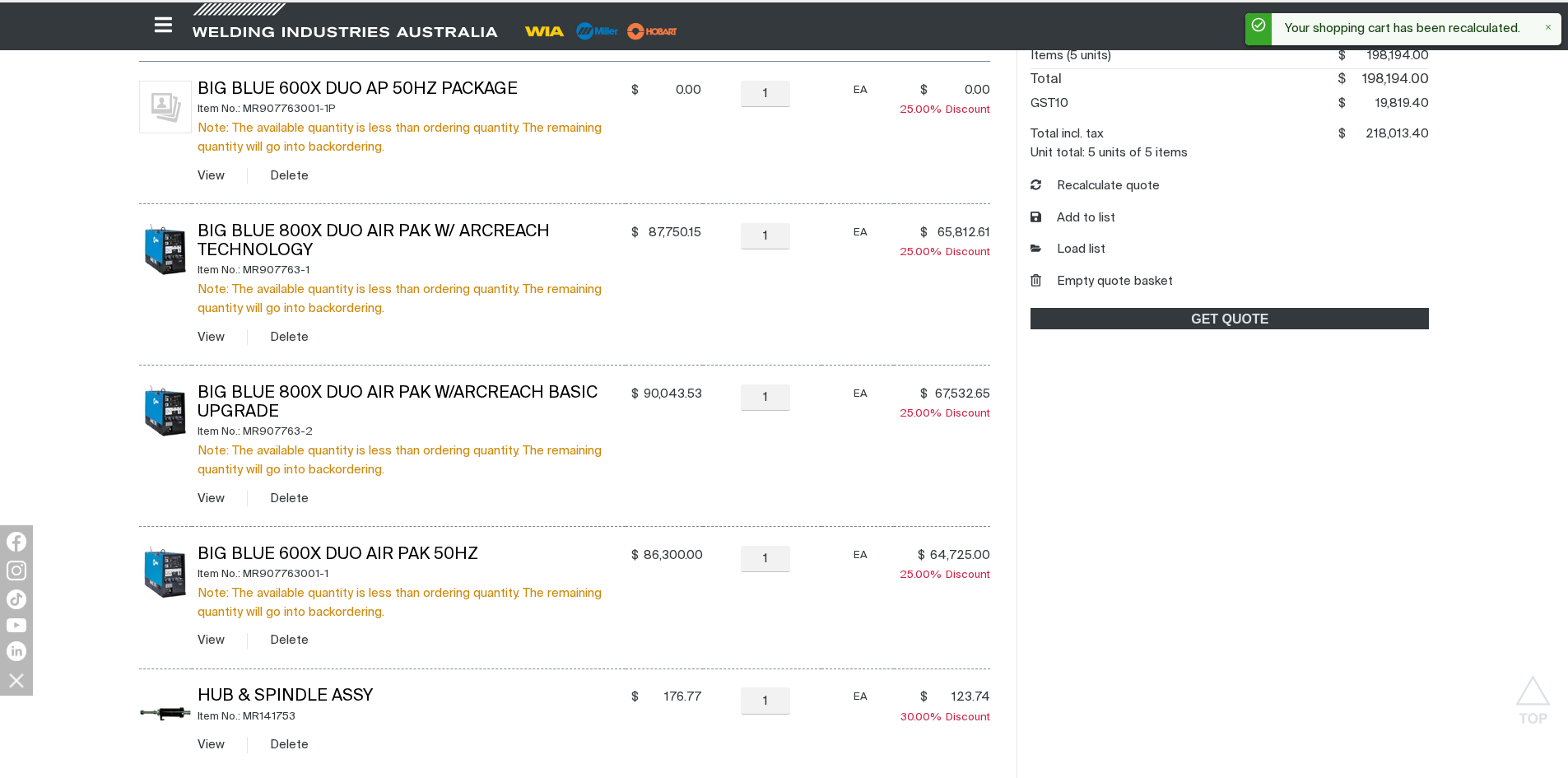 scroll, scrollTop: 493, scrollLeft: 0, axis: vertical 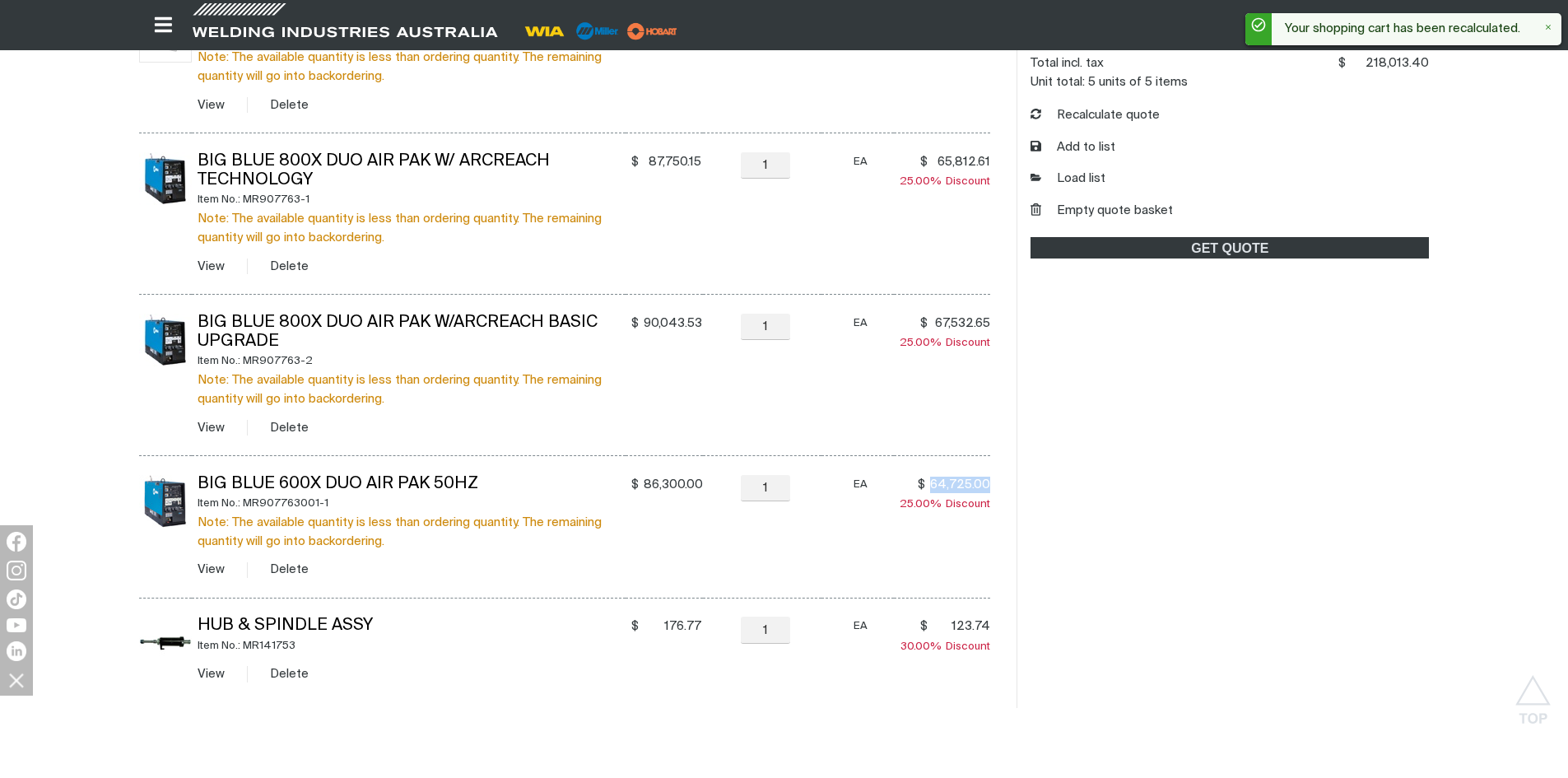 drag, startPoint x: 933, startPoint y: 482, endPoint x: 990, endPoint y: 483, distance: 57.00877 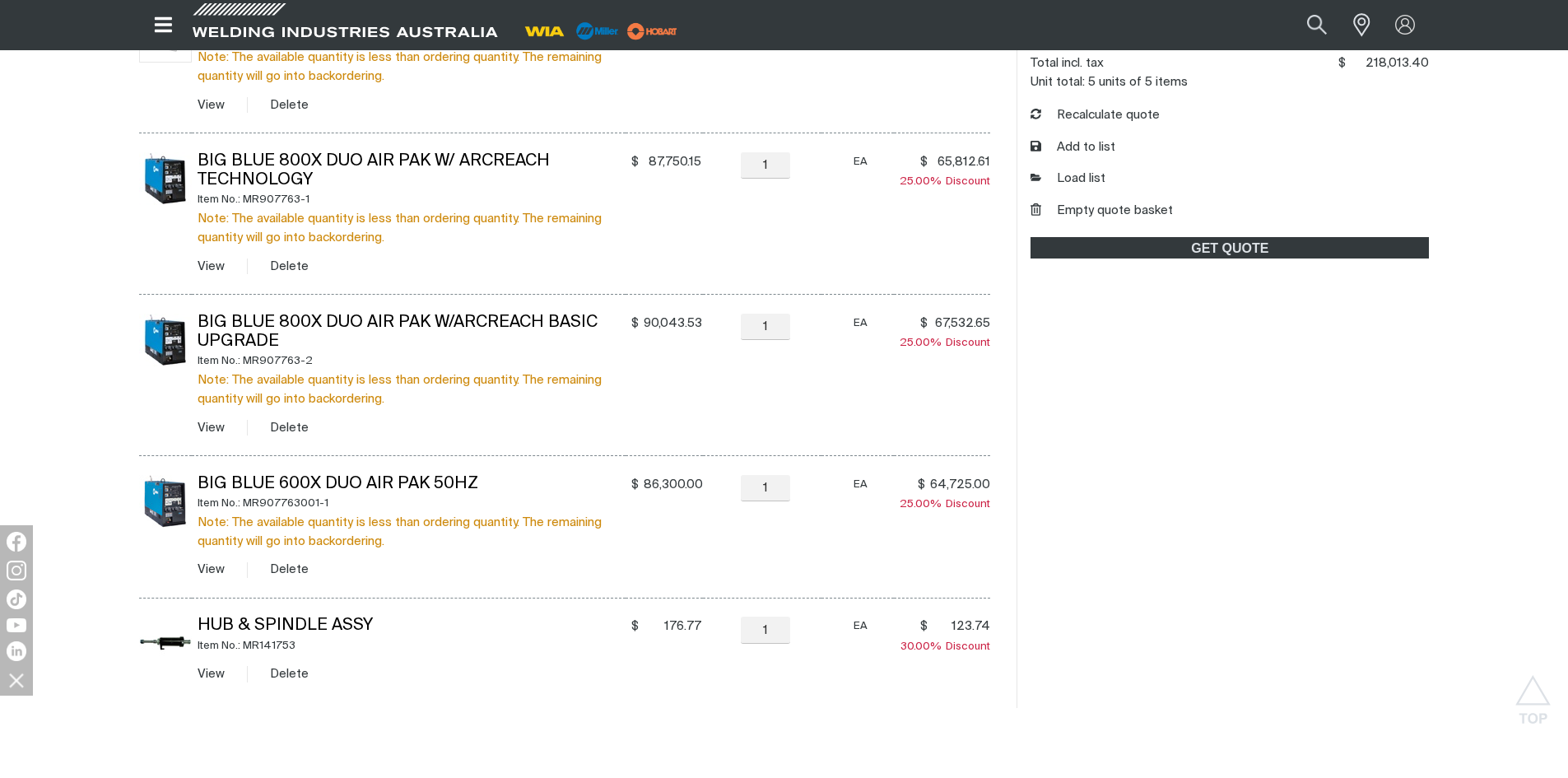 click on "Item No.:   MR907763-1" at bounding box center (412, 199) 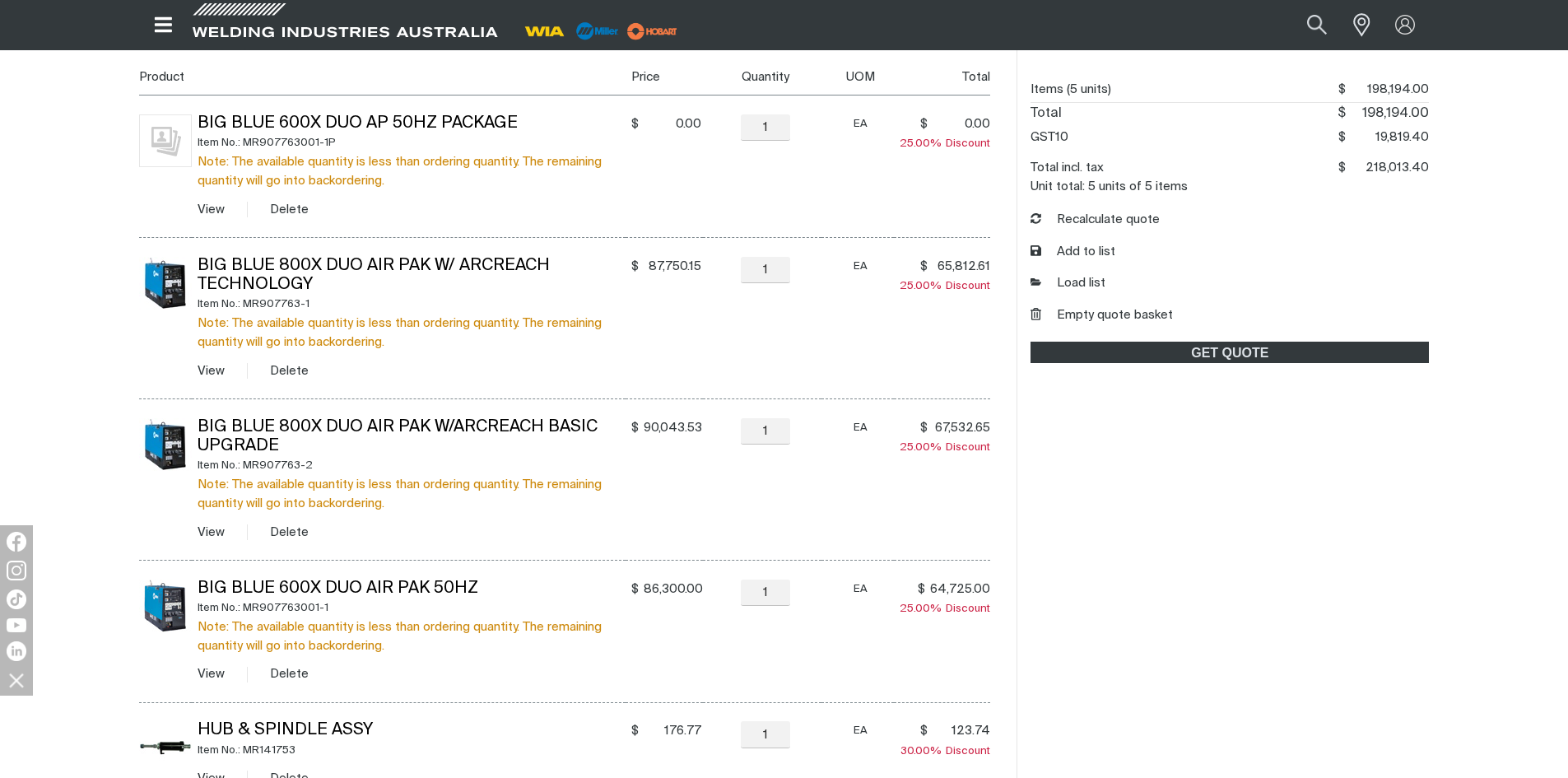 scroll, scrollTop: 390, scrollLeft: 0, axis: vertical 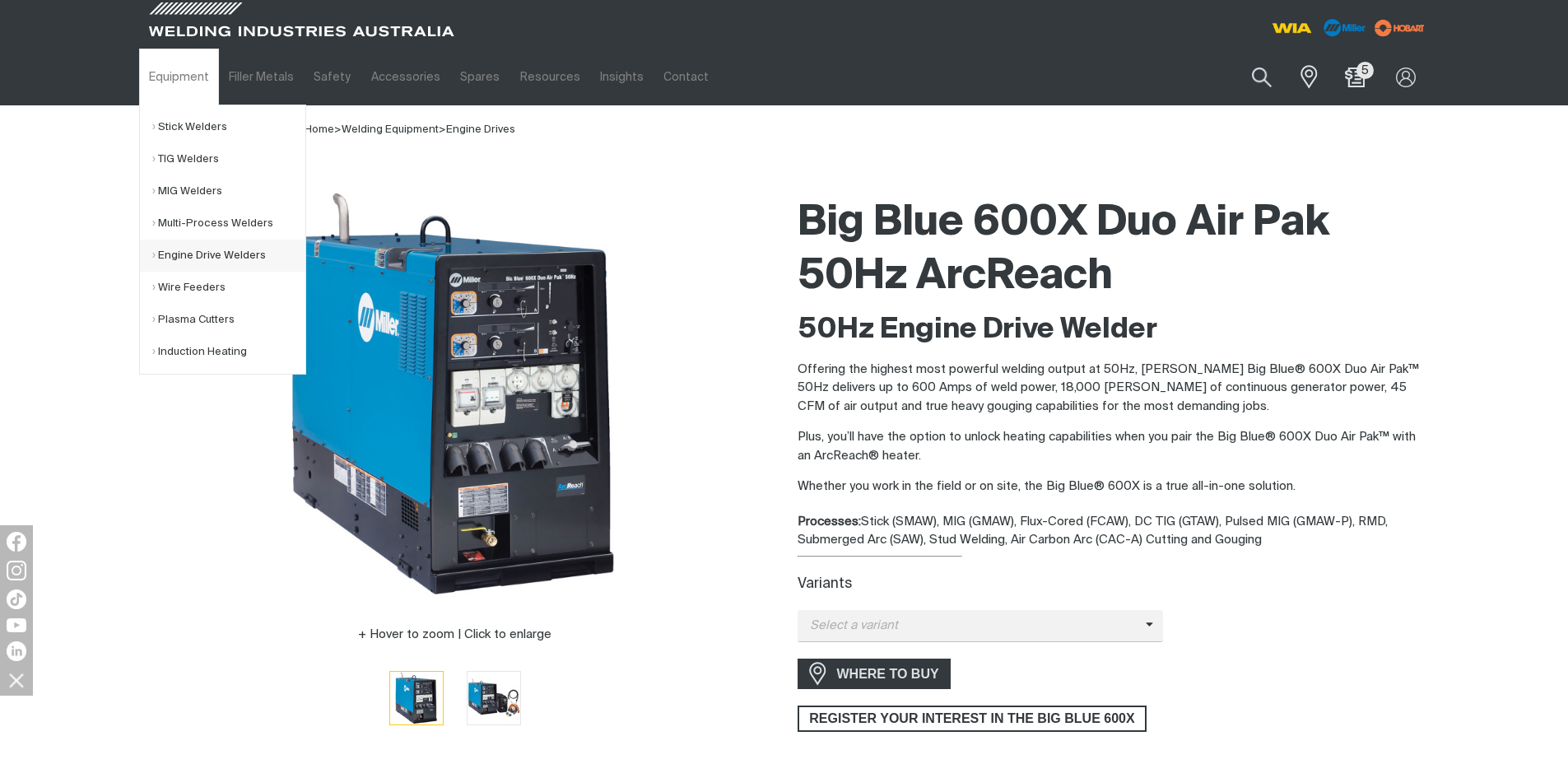 click on "Engine Drive Welders" at bounding box center [229, 255] 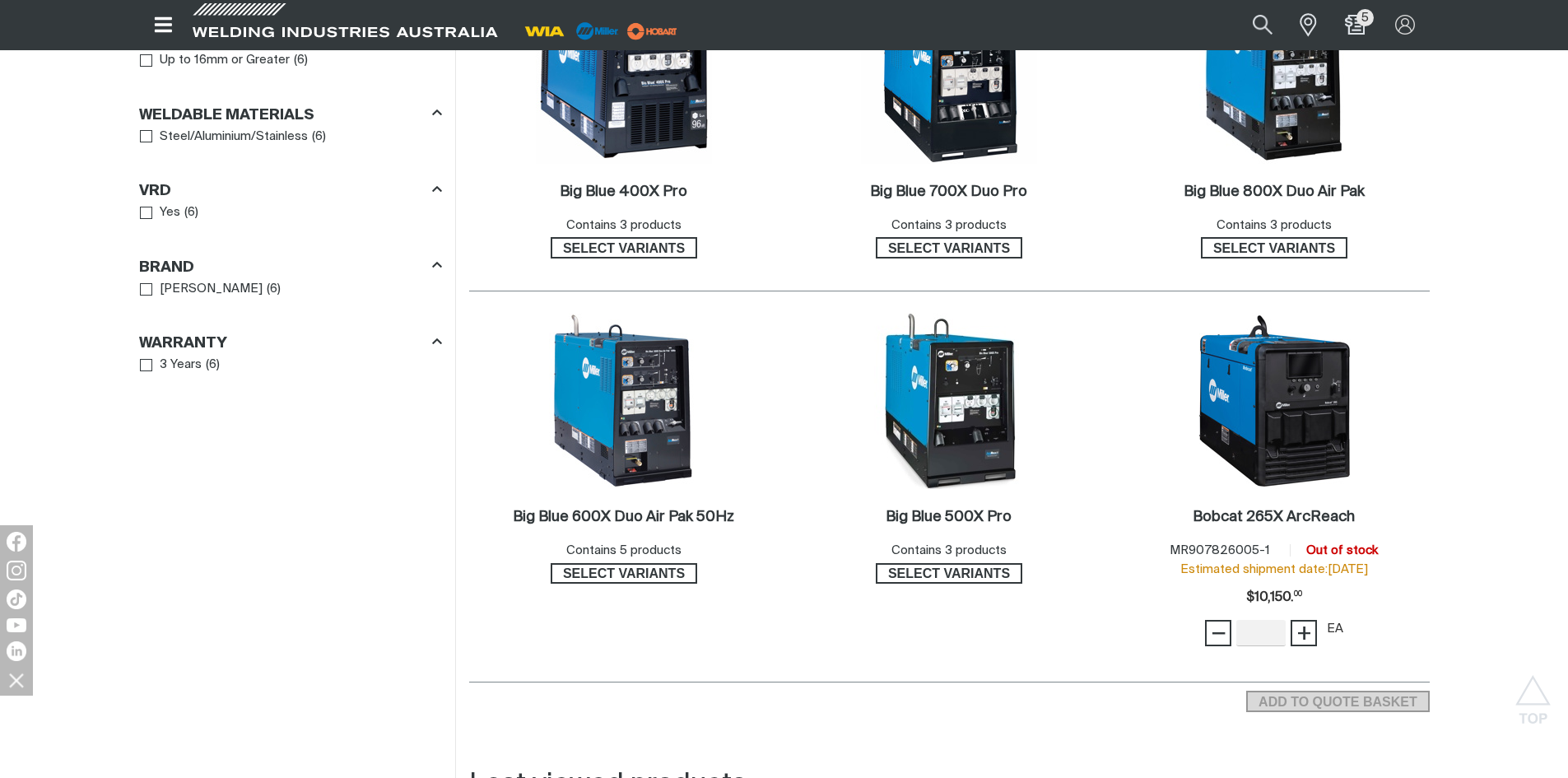 scroll, scrollTop: 1070, scrollLeft: 0, axis: vertical 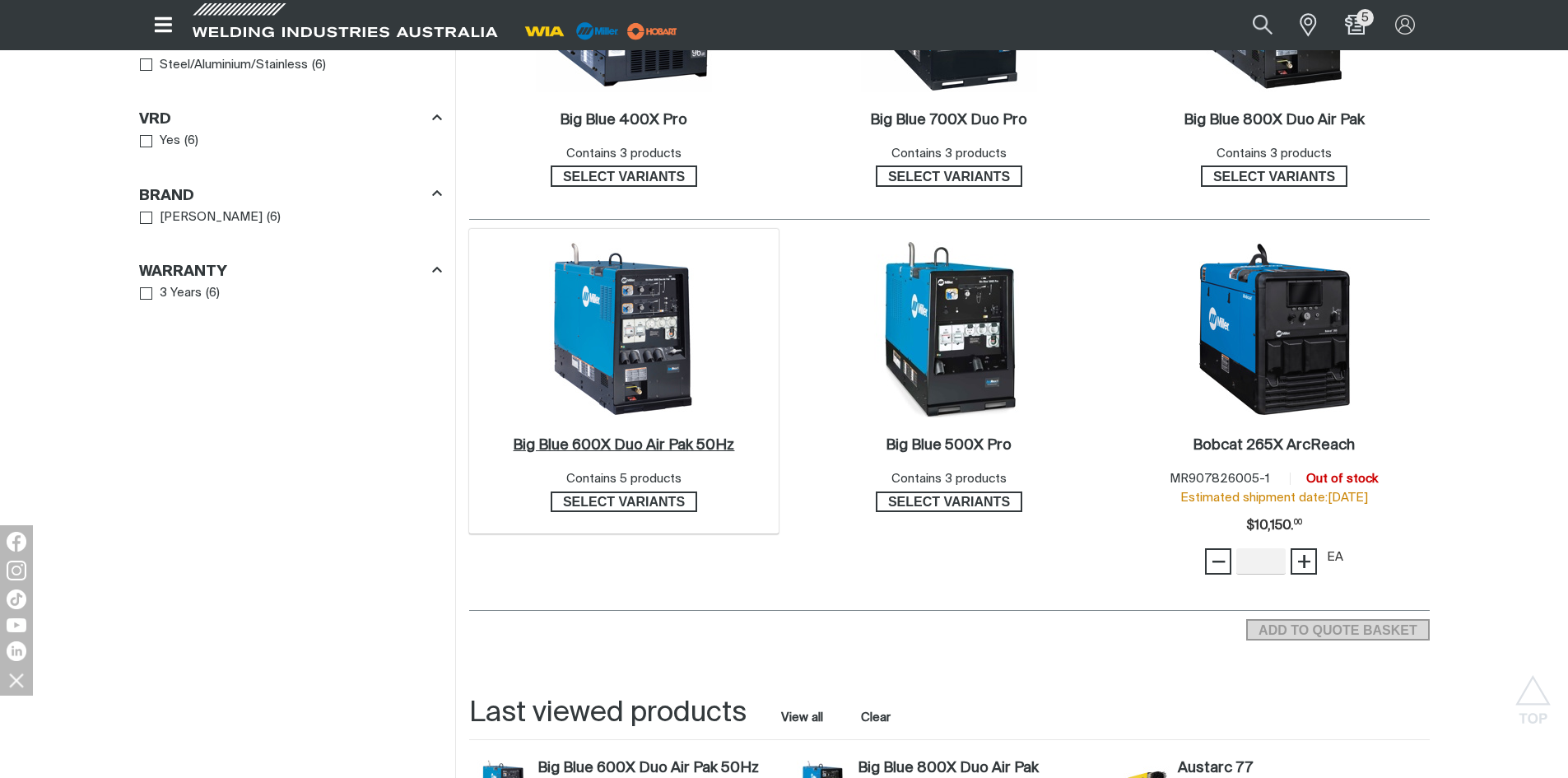 click on "Big Blue 600X Duo Air Pak 50Hz ." at bounding box center (623, 445) 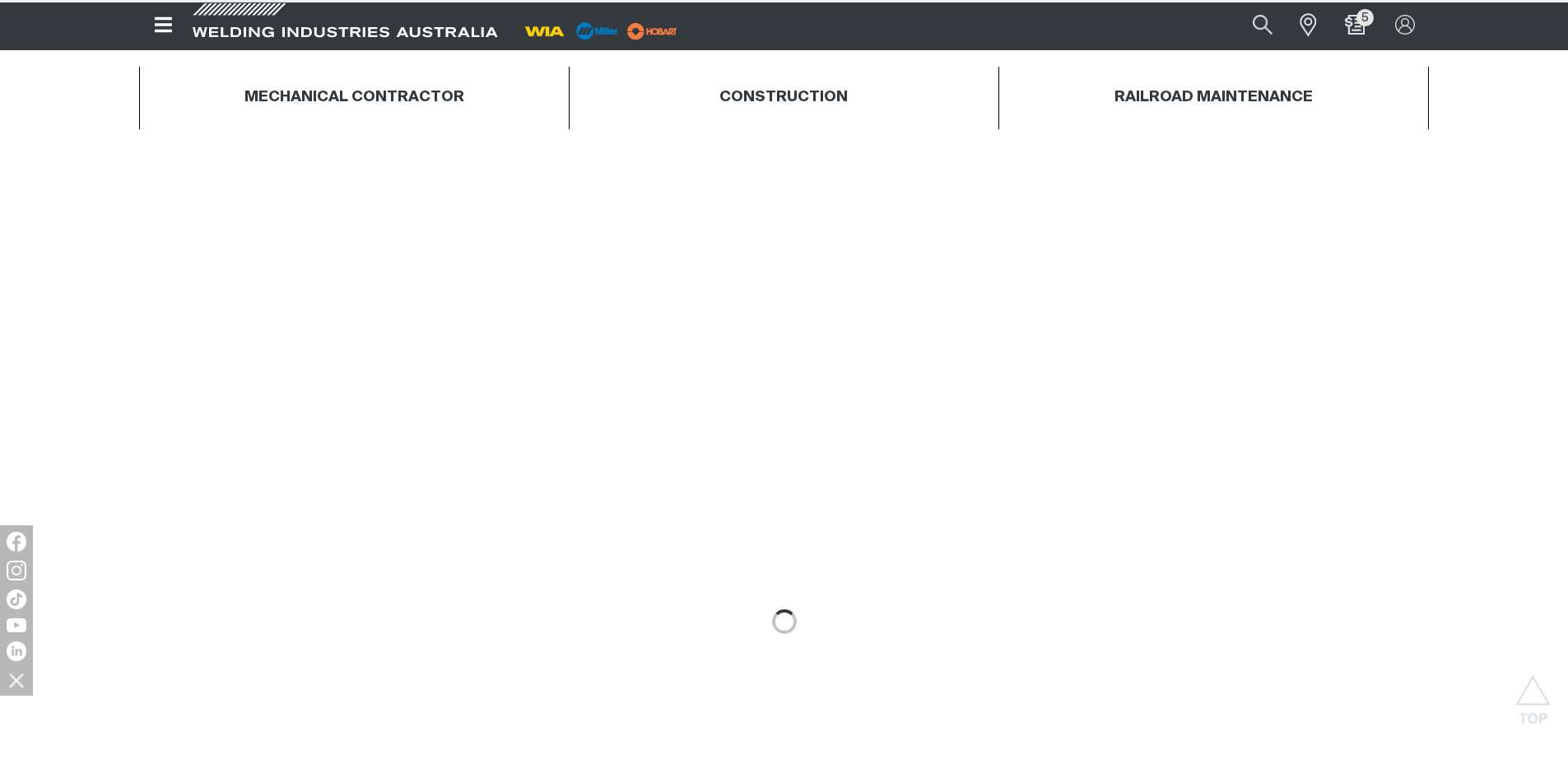 scroll, scrollTop: 0, scrollLeft: 0, axis: both 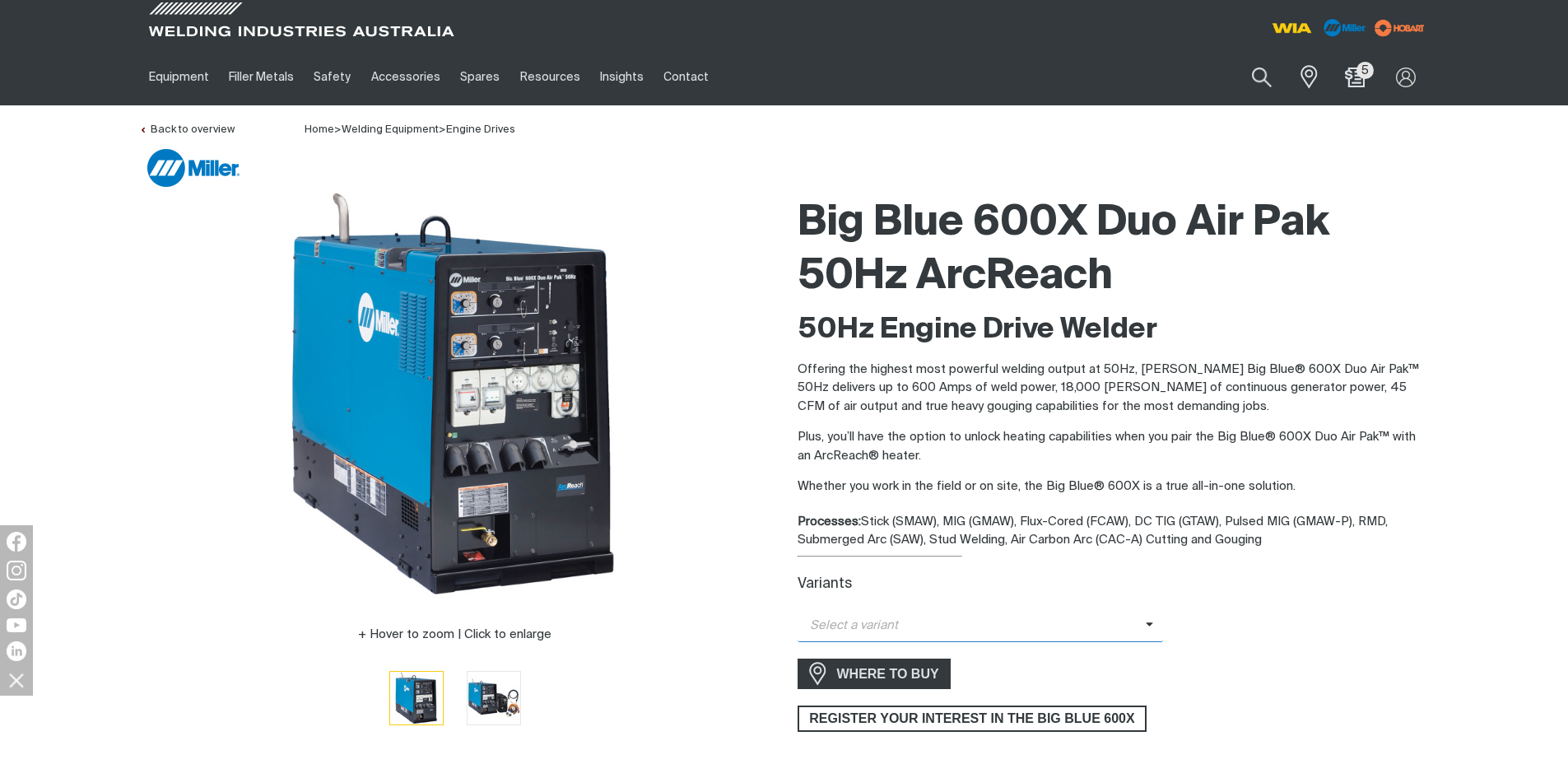 click on "Select a variant" at bounding box center (971, 626) 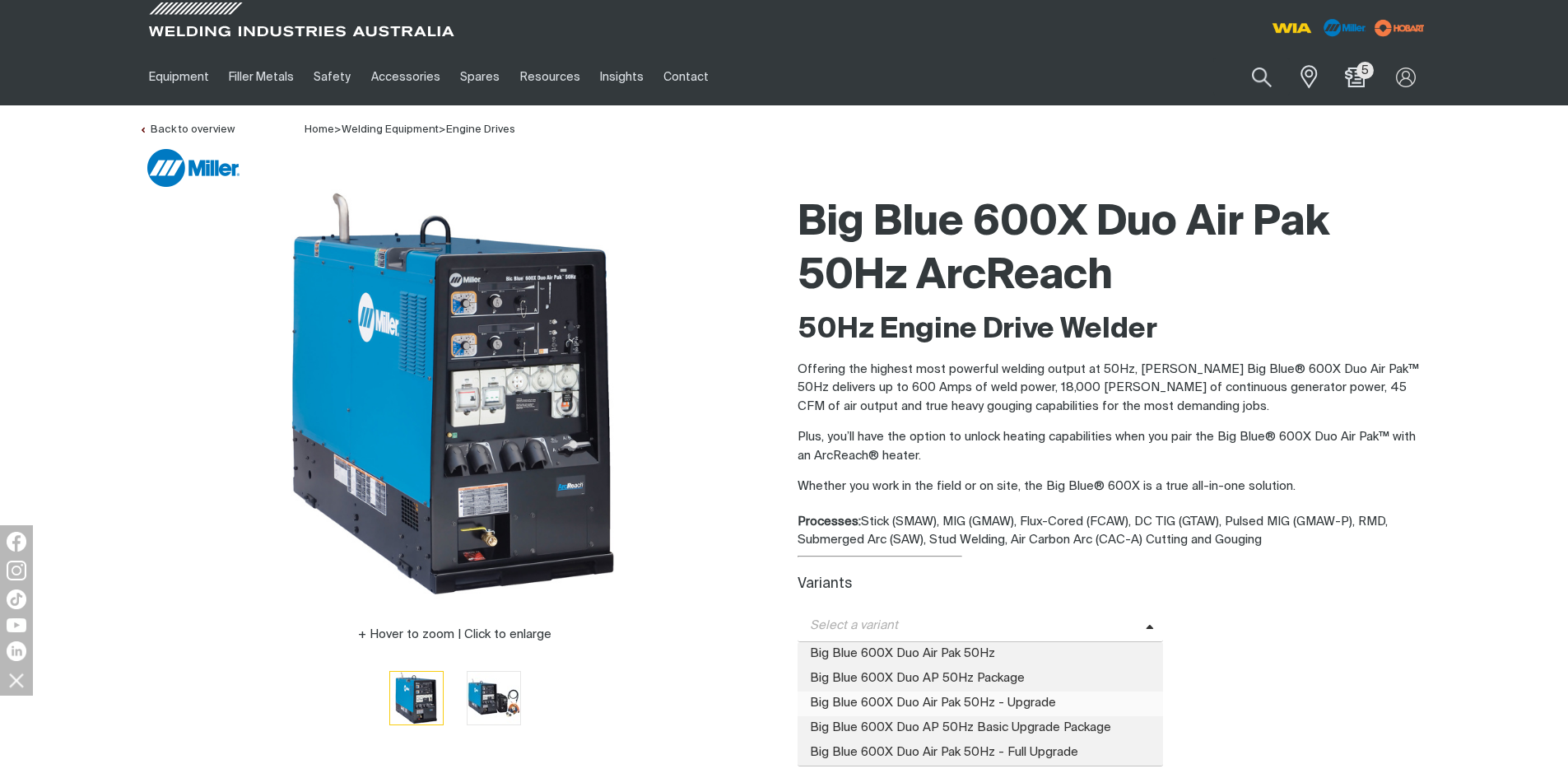 click on "Big Blue 600X Duo Air Pak 50Hz - Upgrade" at bounding box center [980, 704] 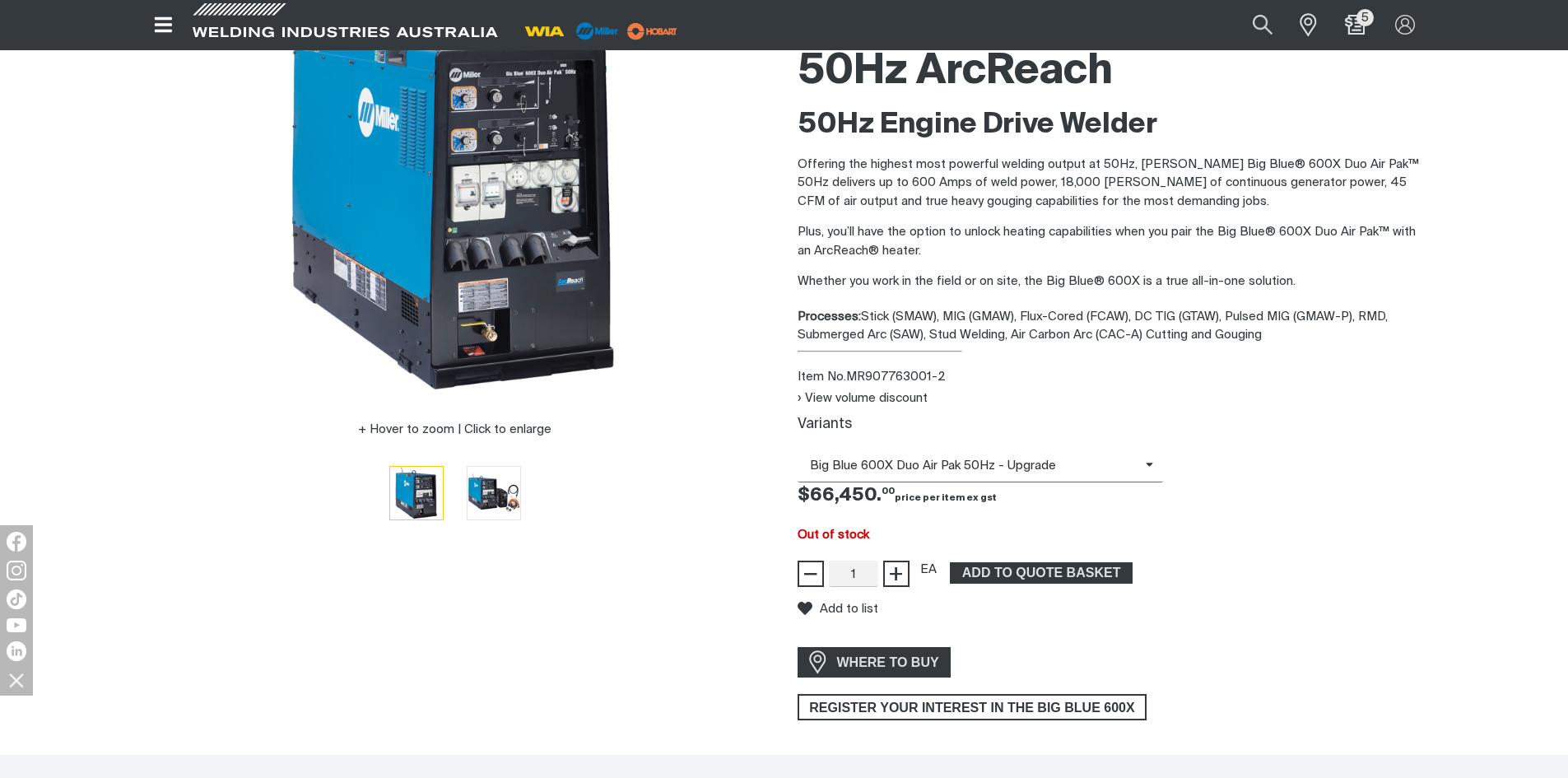 scroll, scrollTop: 226, scrollLeft: 0, axis: vertical 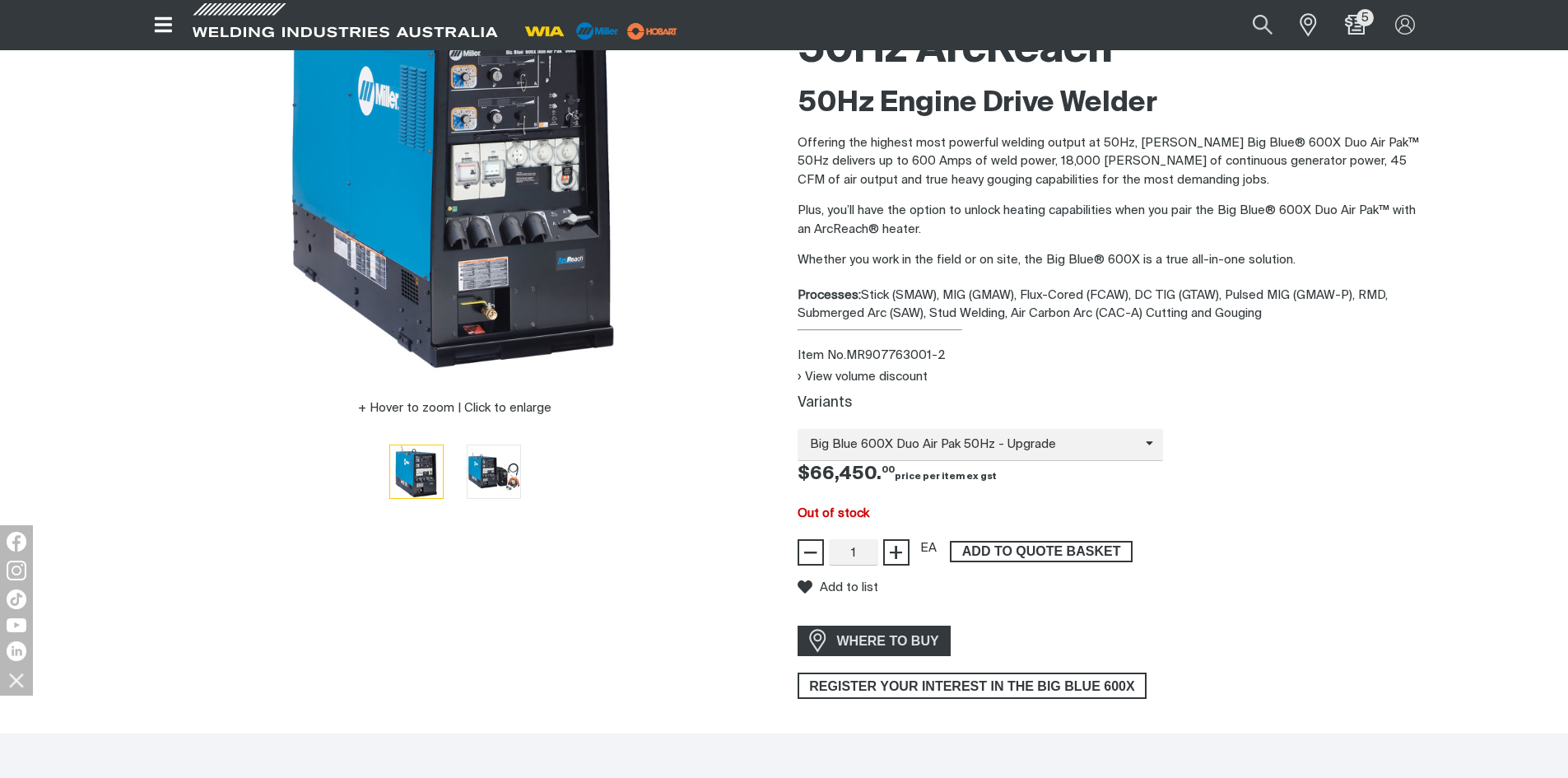 click on "ADD TO QUOTE BASKET" at bounding box center (1041, 552) 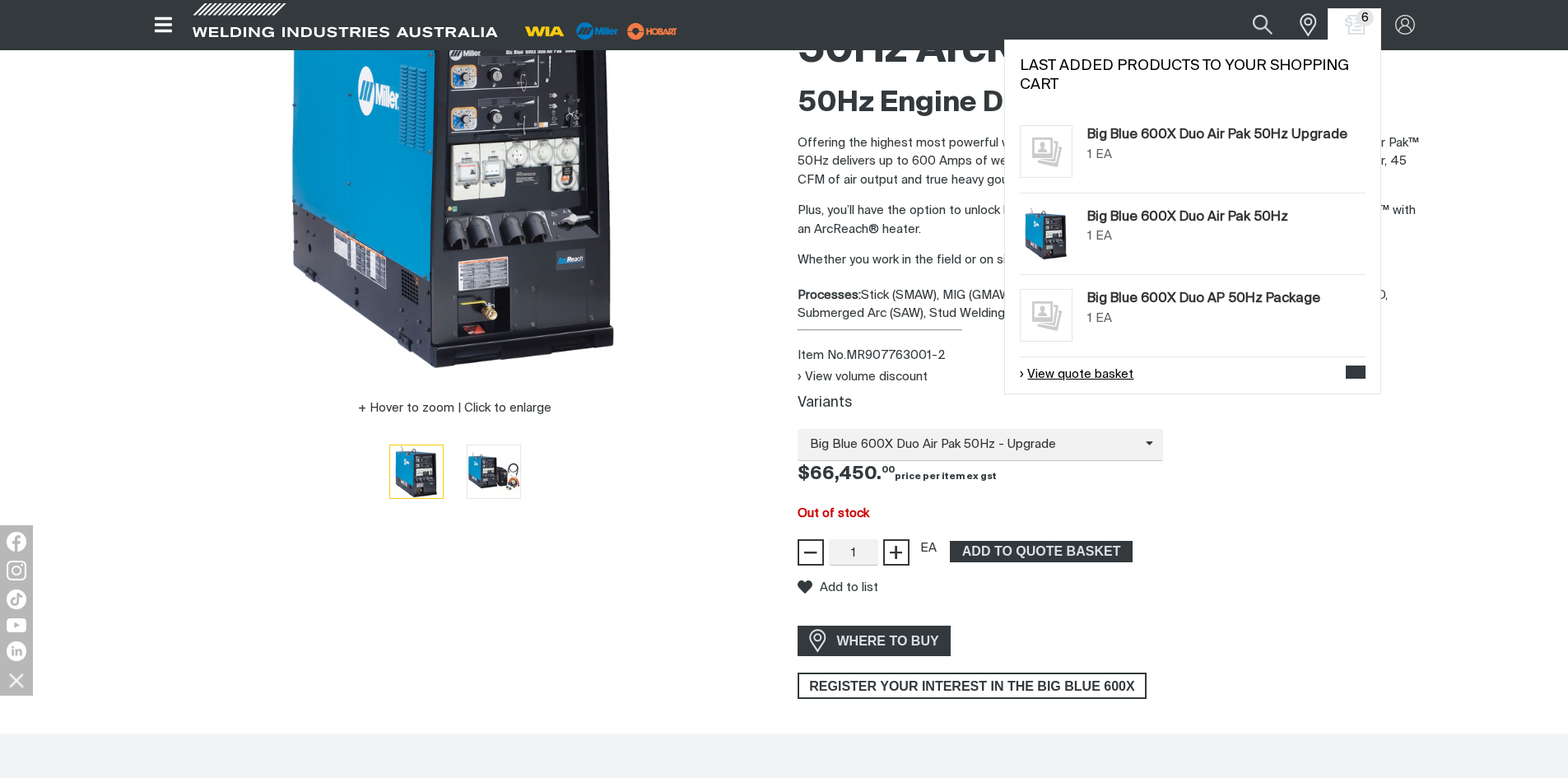 click on "View quote basket" at bounding box center (1077, 375) 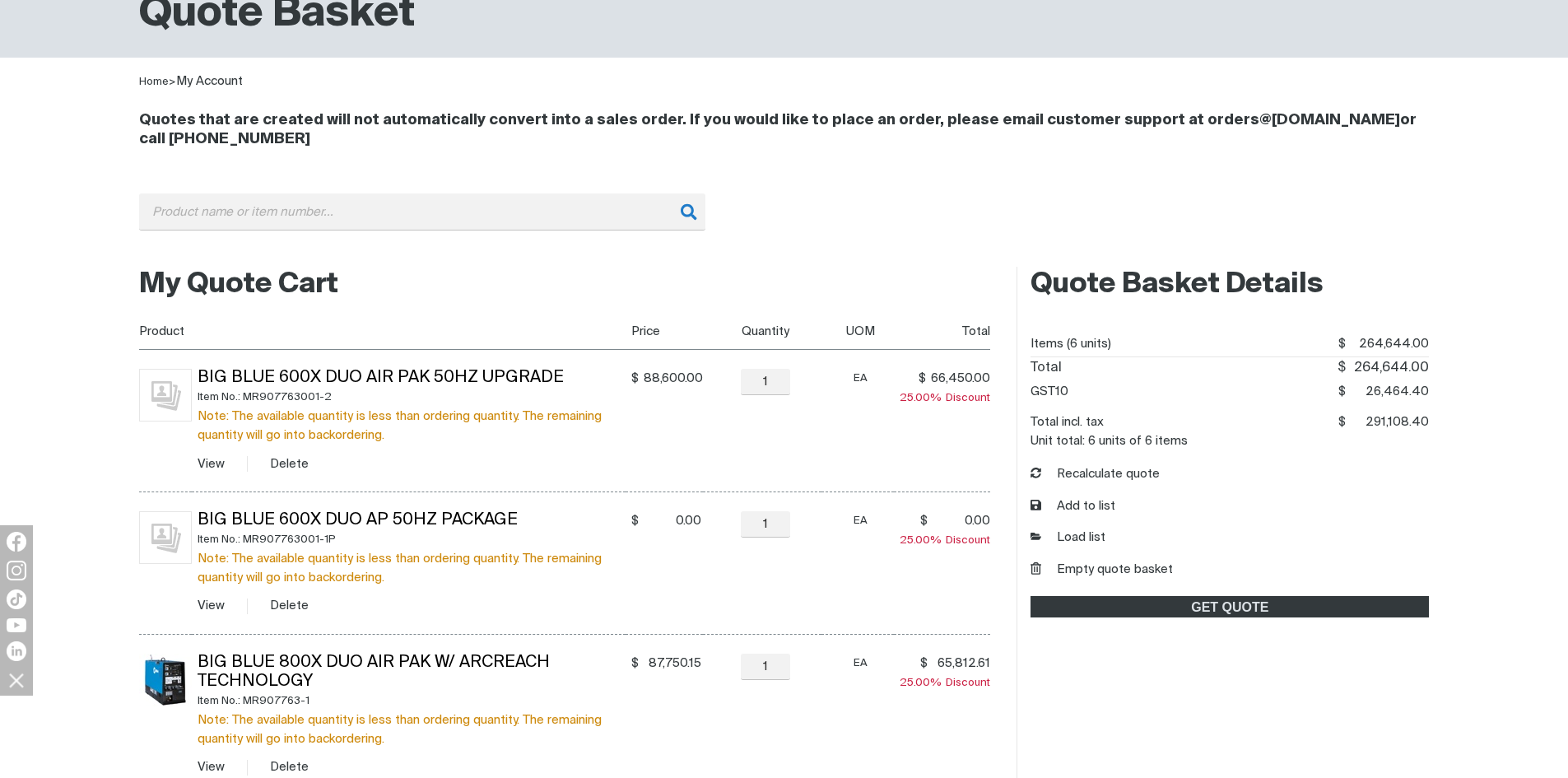 scroll, scrollTop: 144, scrollLeft: 0, axis: vertical 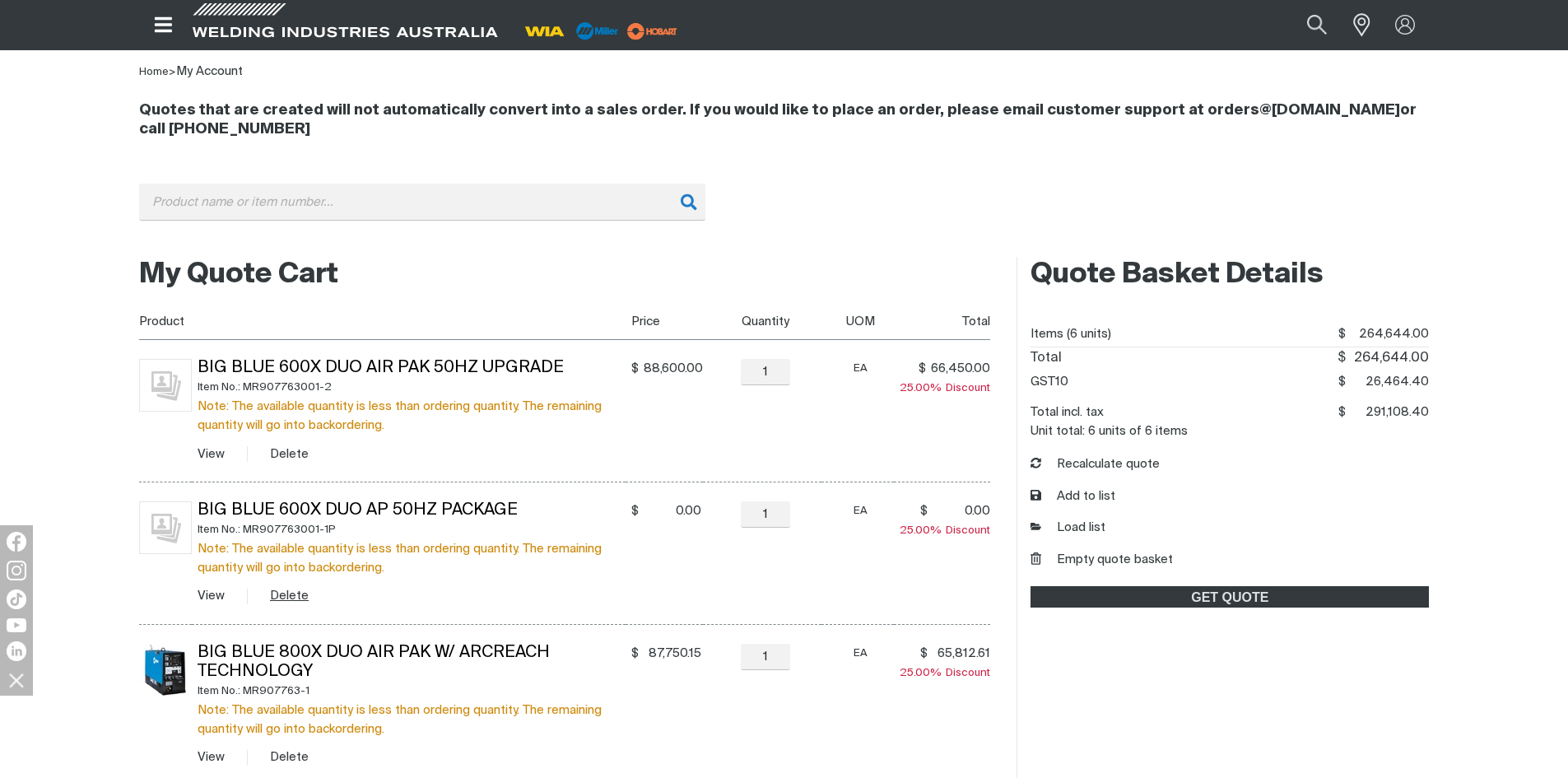 click on "Delete" at bounding box center [289, 595] 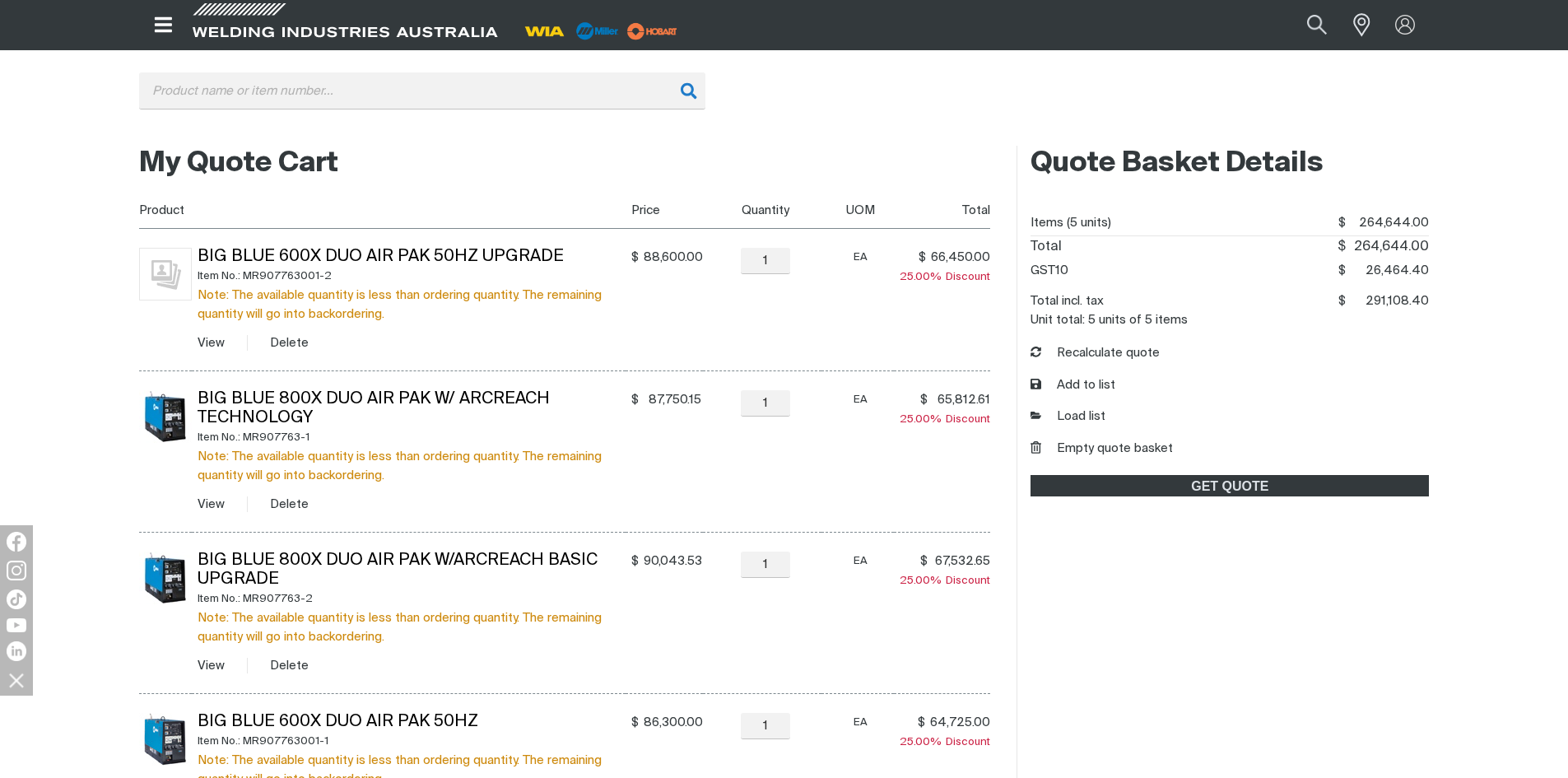 scroll, scrollTop: 268, scrollLeft: 0, axis: vertical 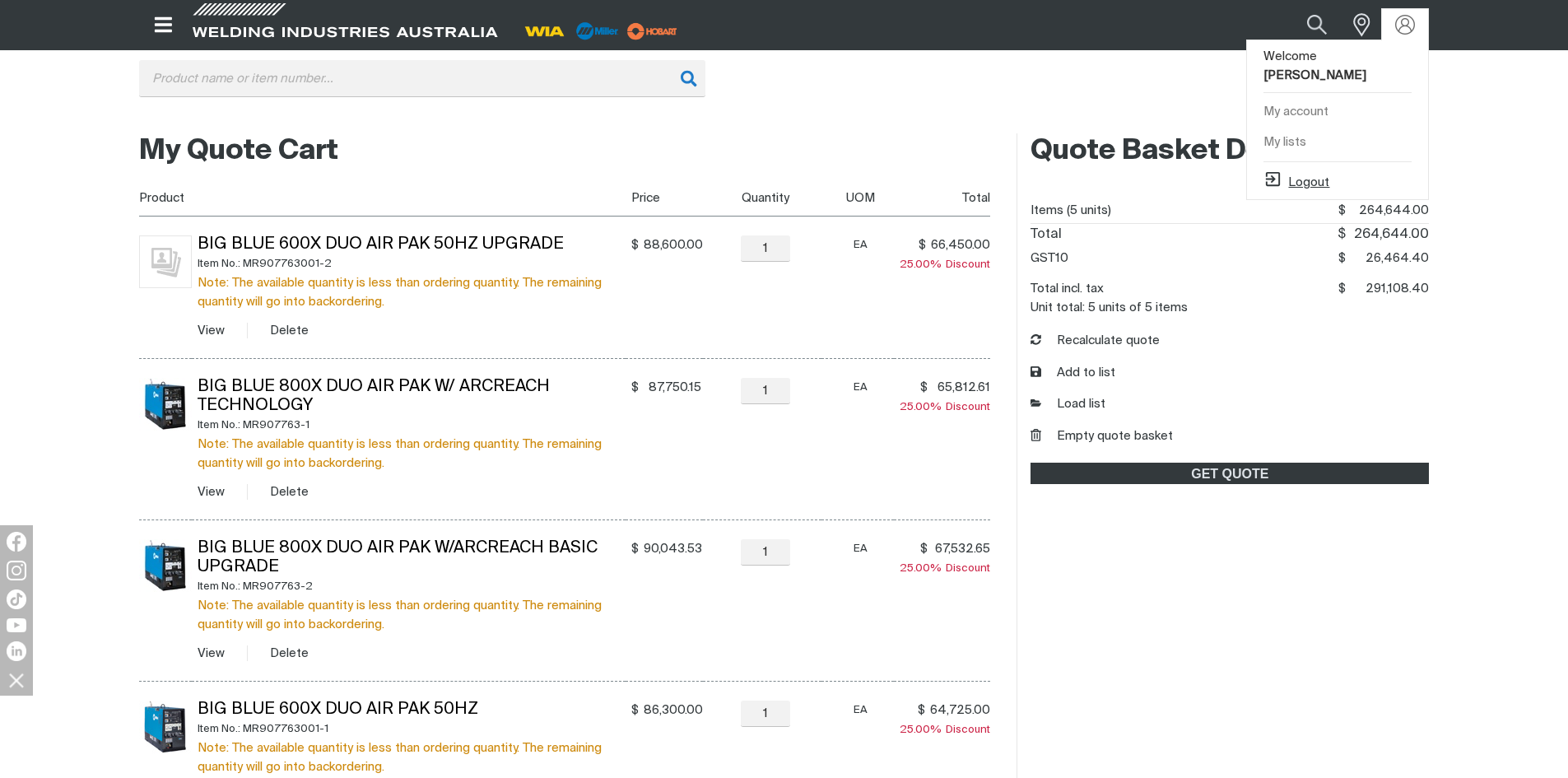 click on "Logout" at bounding box center [1296, 179] 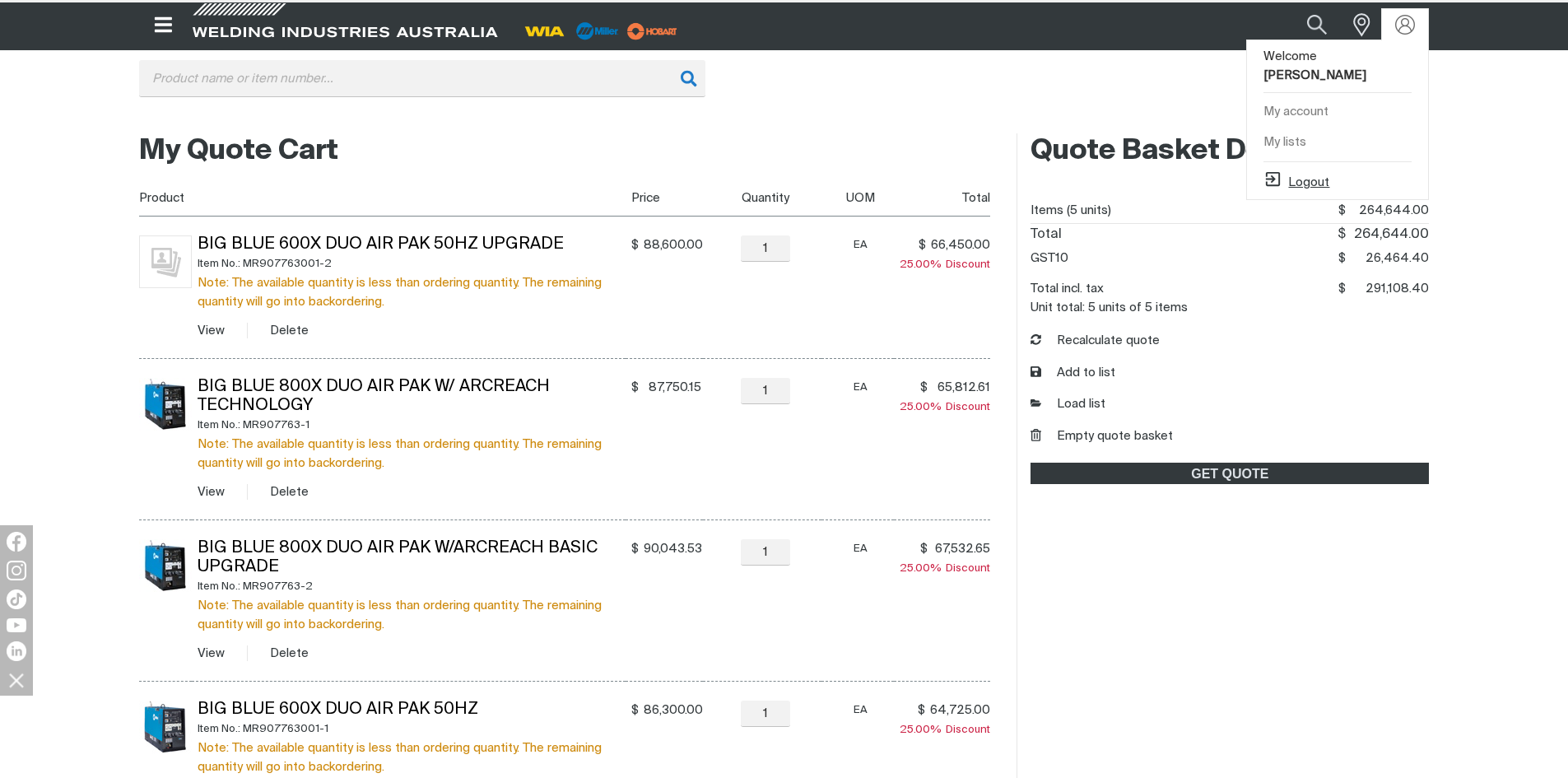scroll, scrollTop: 0, scrollLeft: 0, axis: both 